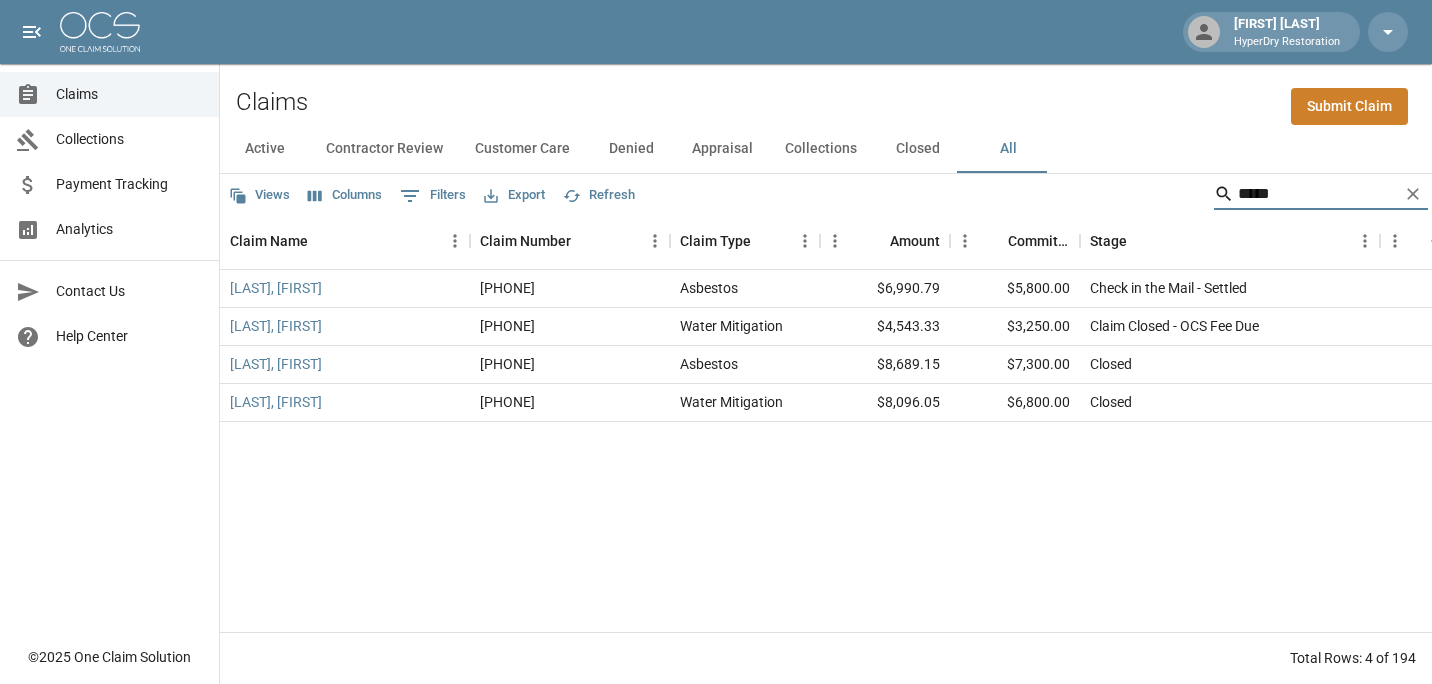 scroll, scrollTop: 0, scrollLeft: 0, axis: both 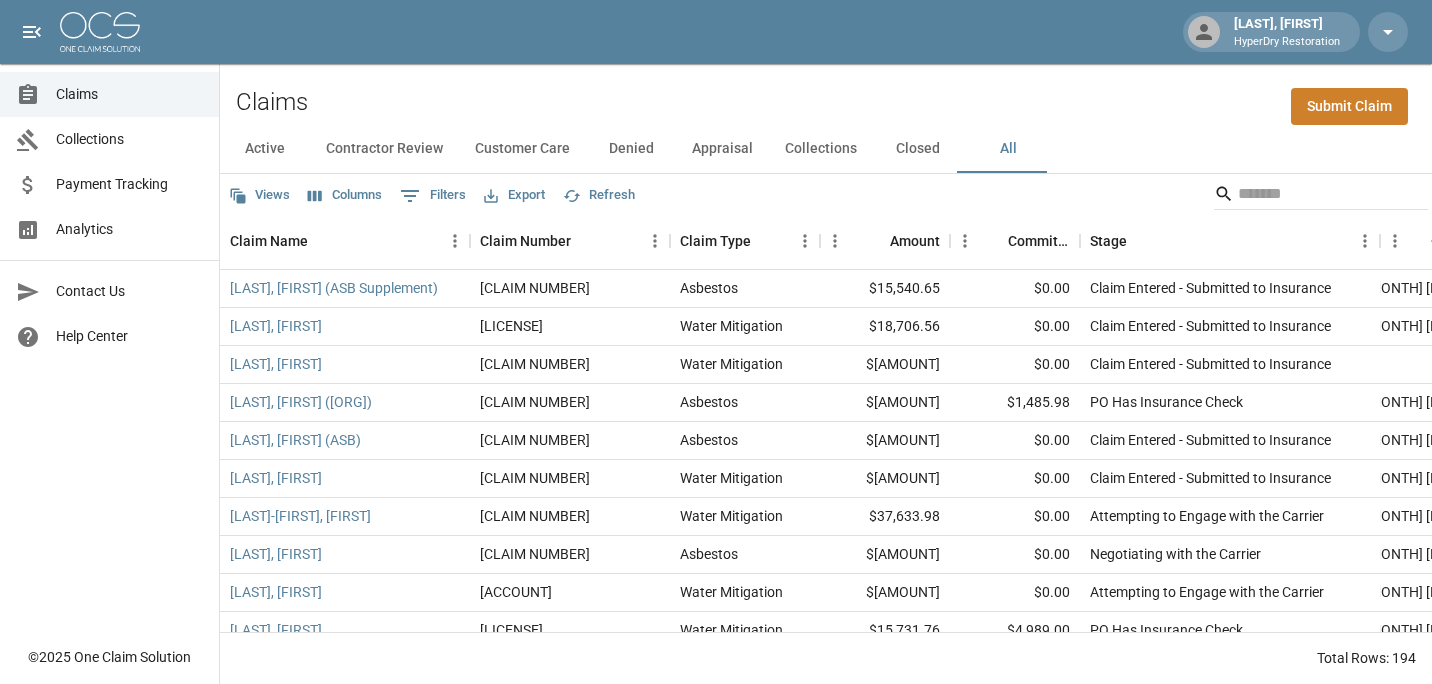 click on "Submit Claim" at bounding box center (1349, 106) 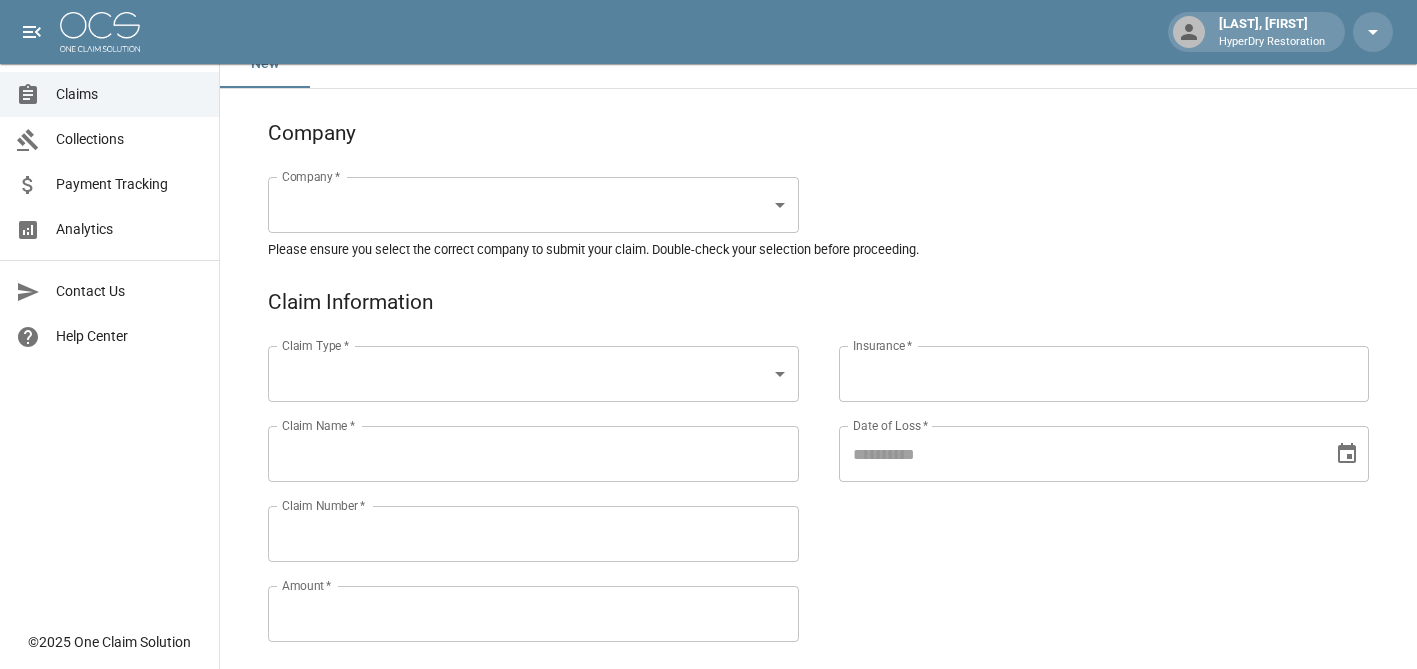 scroll, scrollTop: 86, scrollLeft: 0, axis: vertical 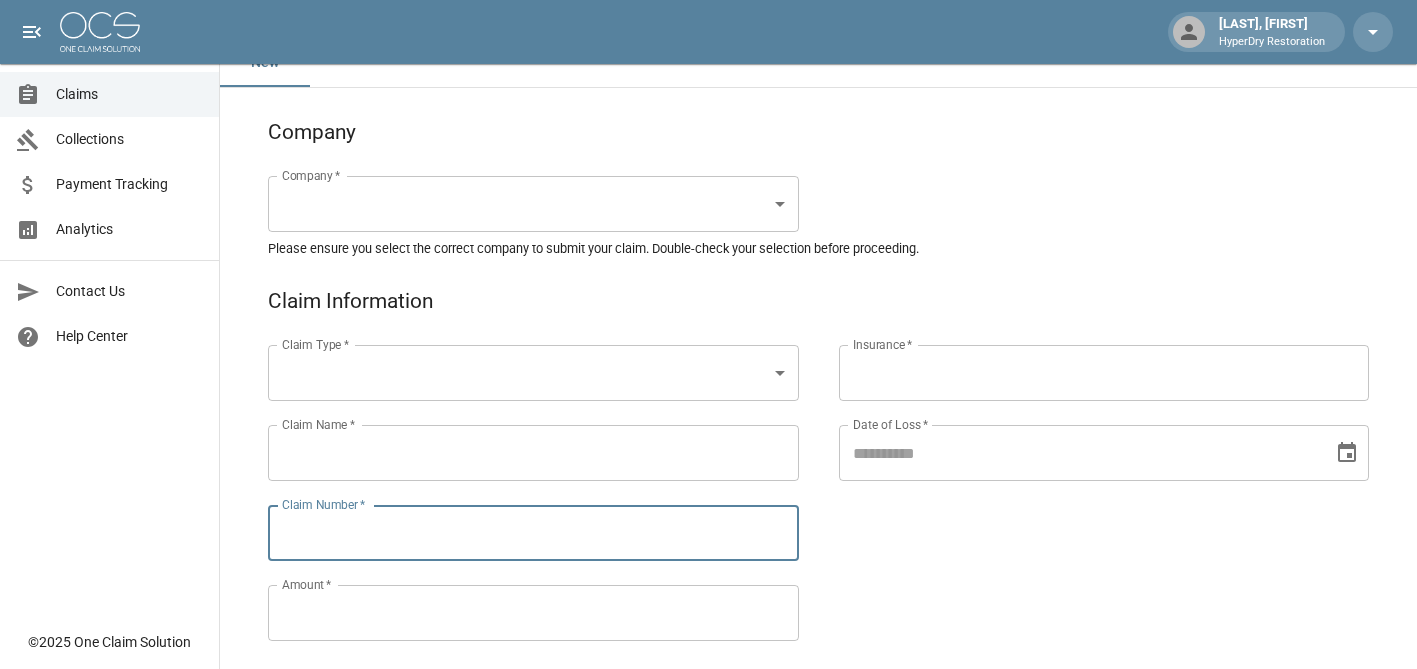 click on "Claim Number   *" at bounding box center (533, 533) 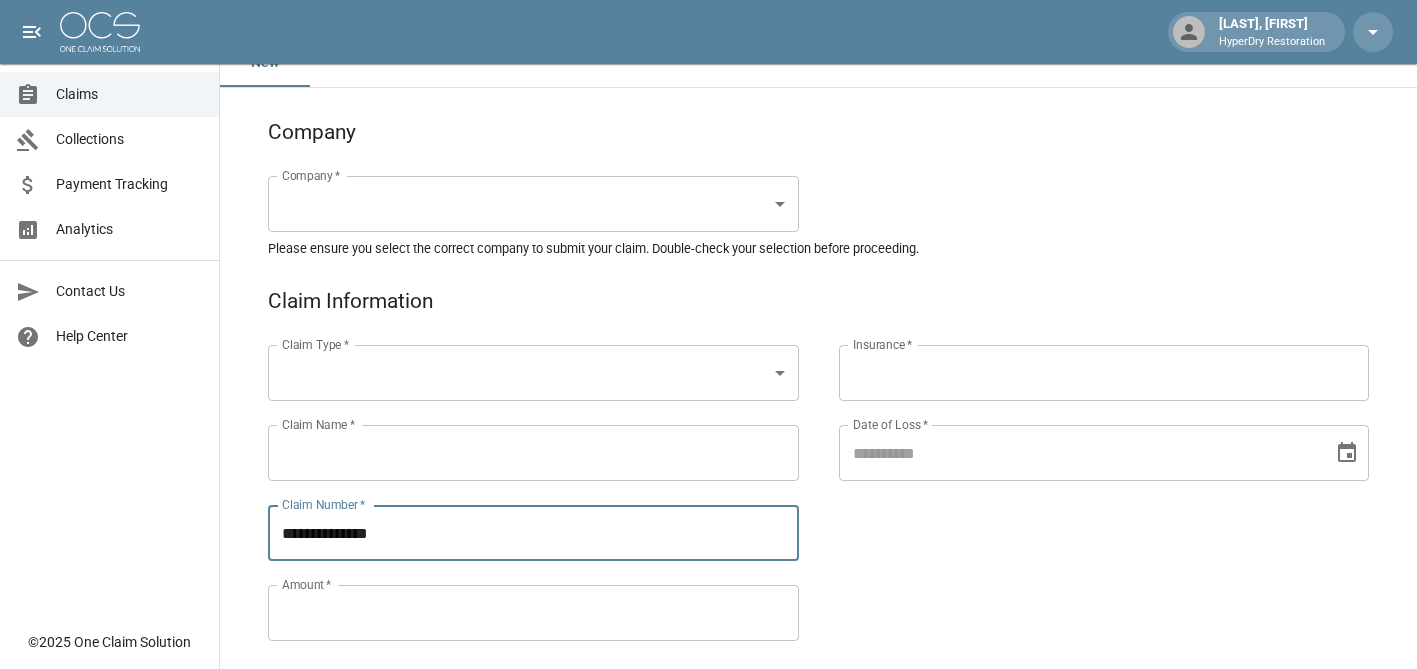 type on "**********" 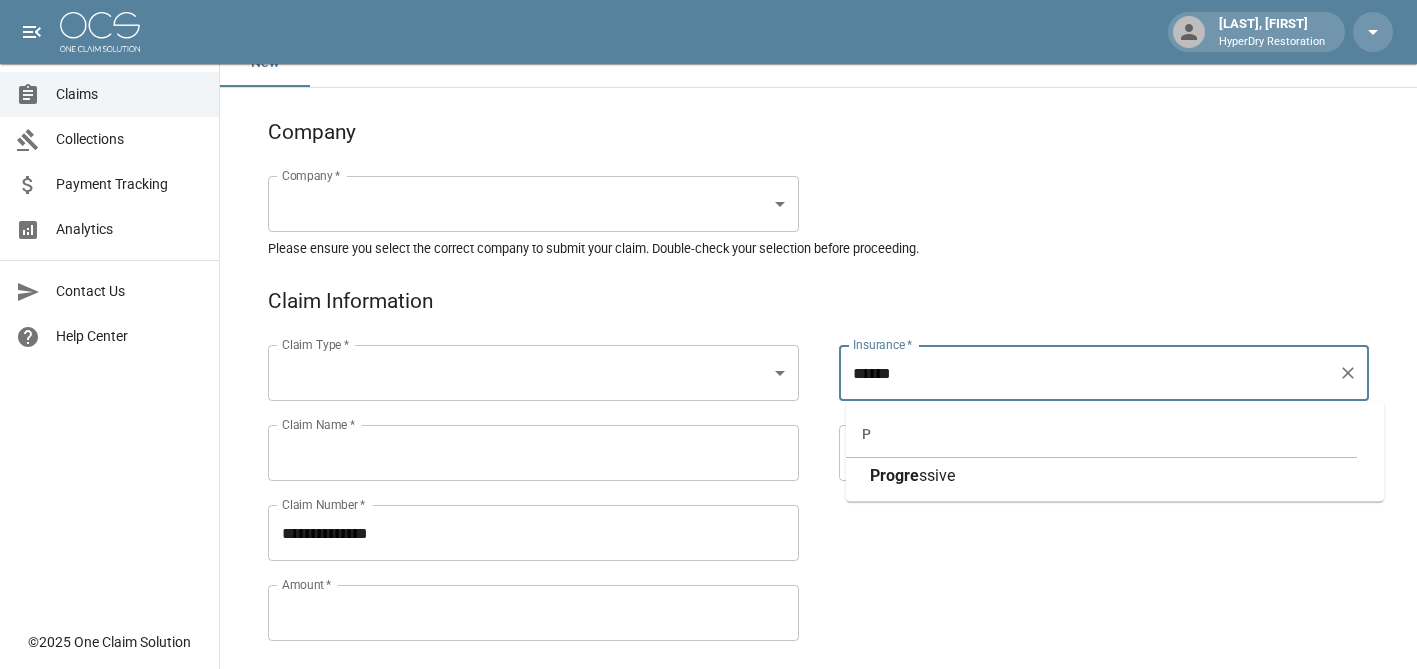 click on "ssive" at bounding box center [937, 475] 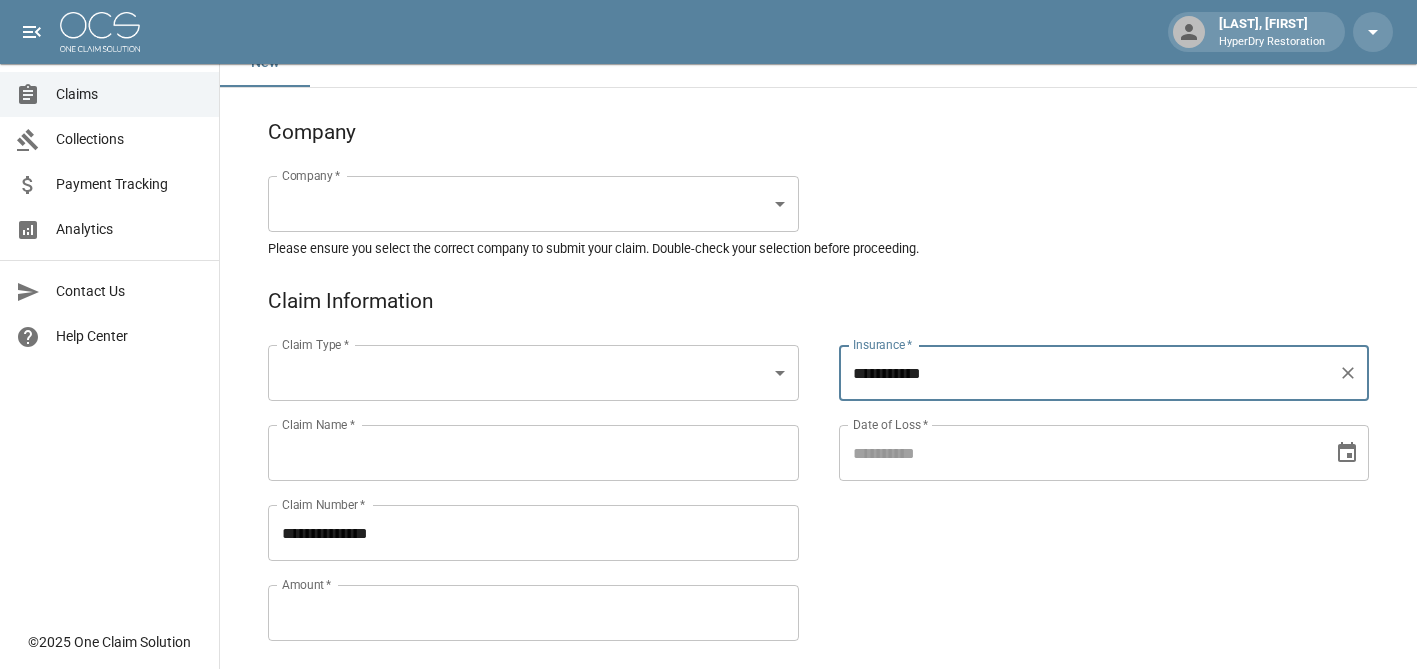 type on "**********" 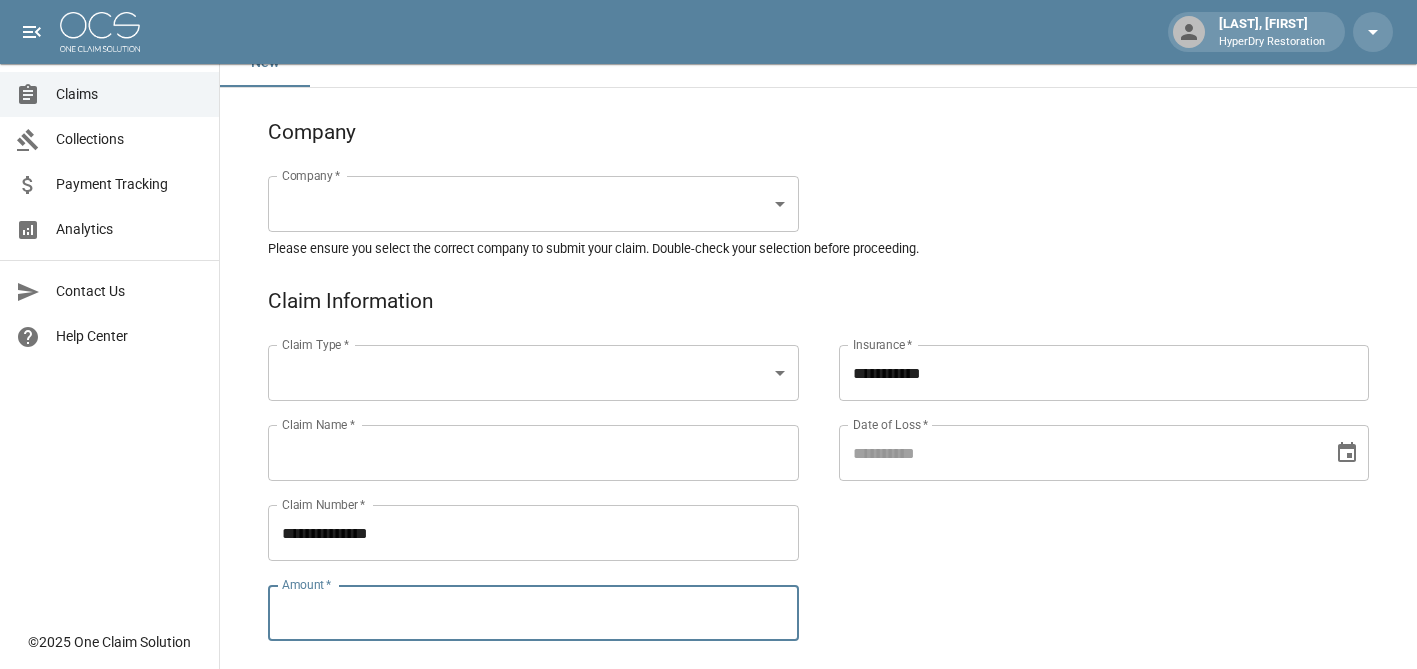 click on "Amount   *" at bounding box center (533, 613) 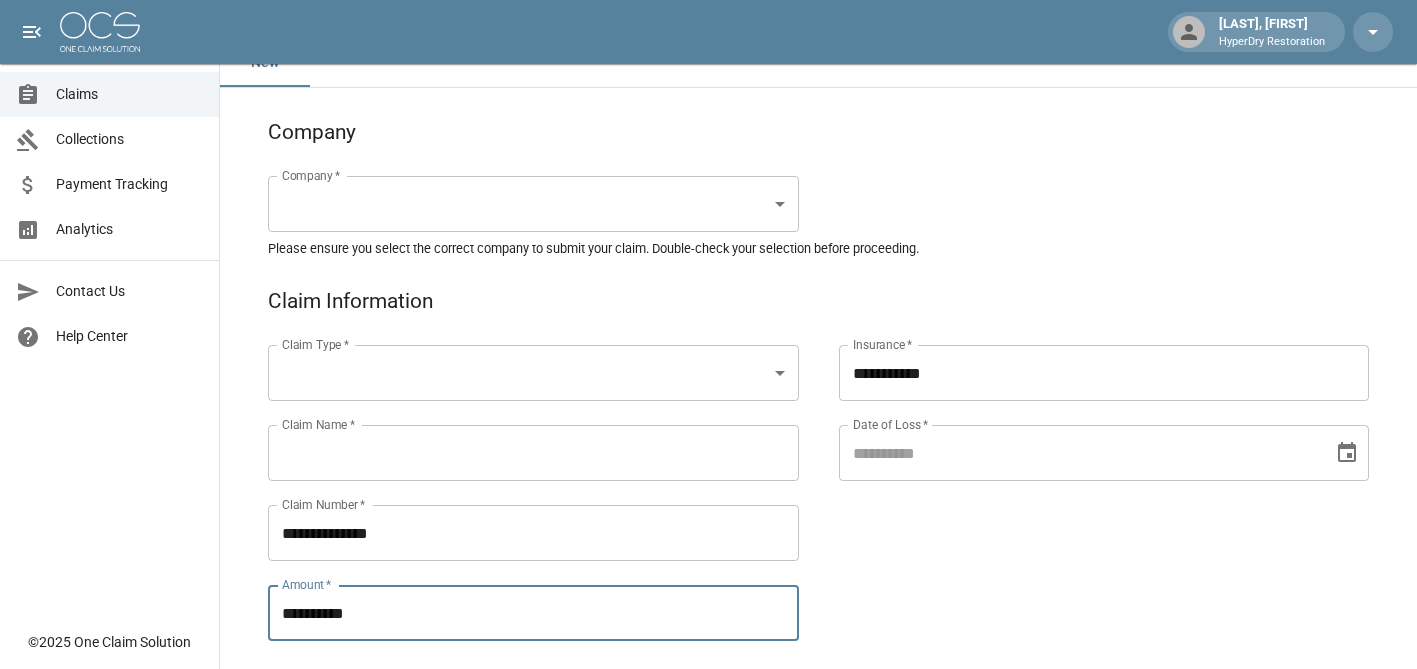 type on "**********" 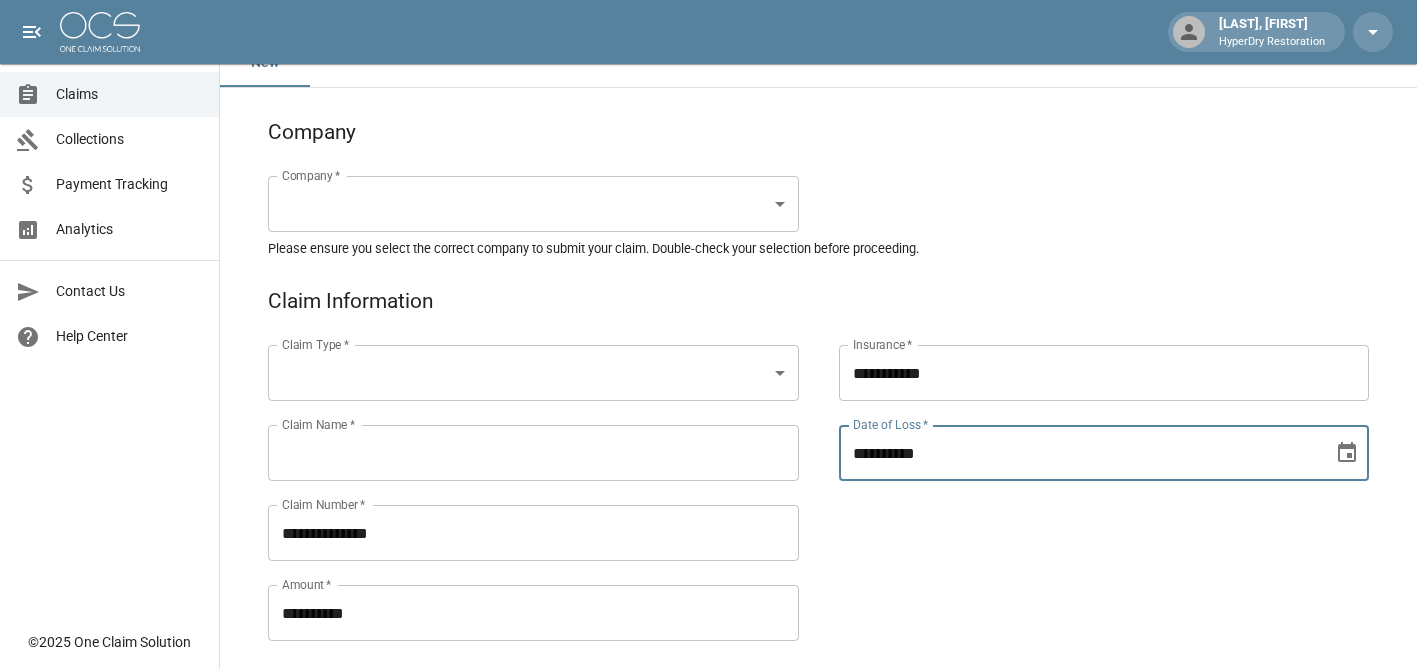click on "**********" at bounding box center (1079, 453) 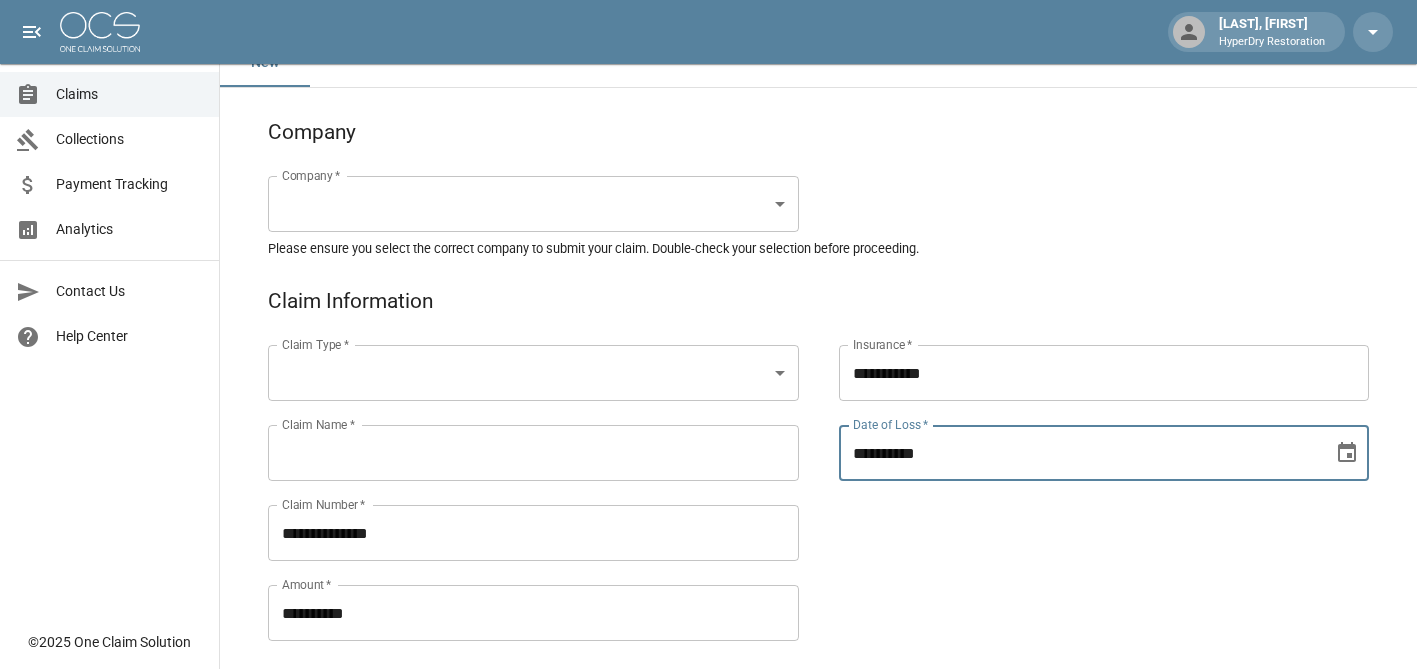 type on "**********" 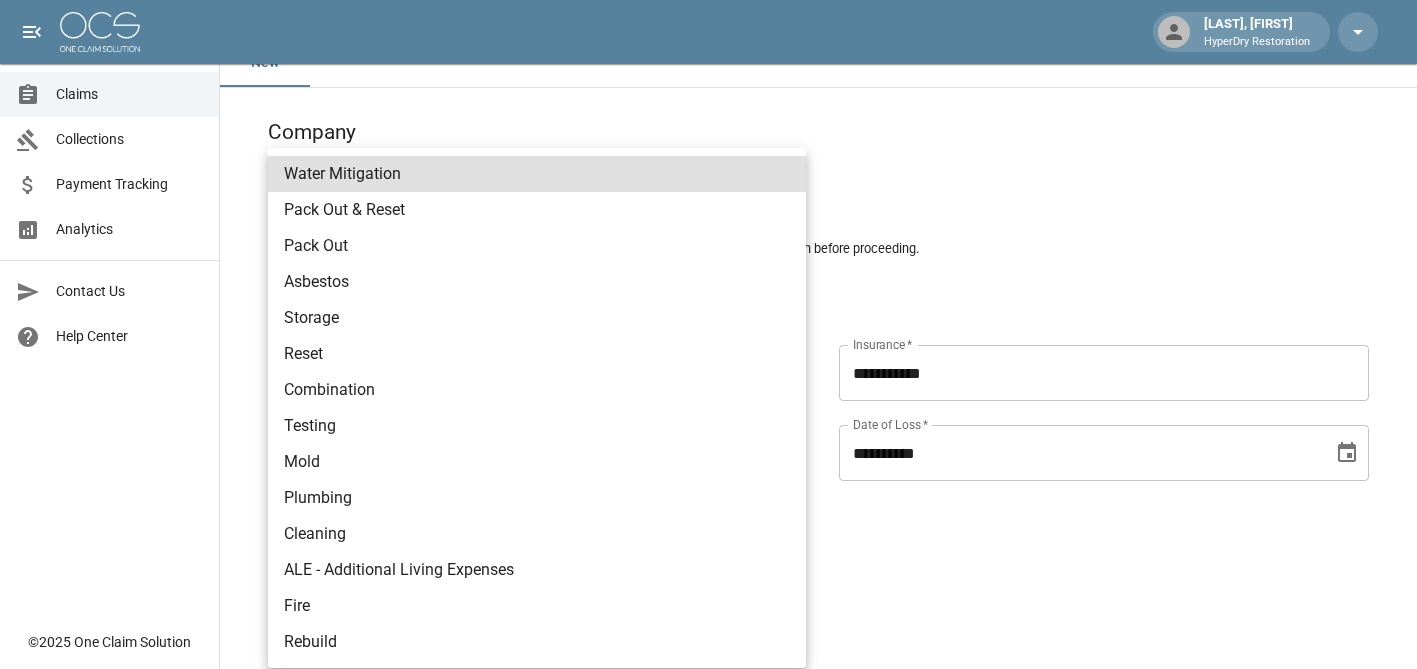 click on "**********" at bounding box center [708, 835] 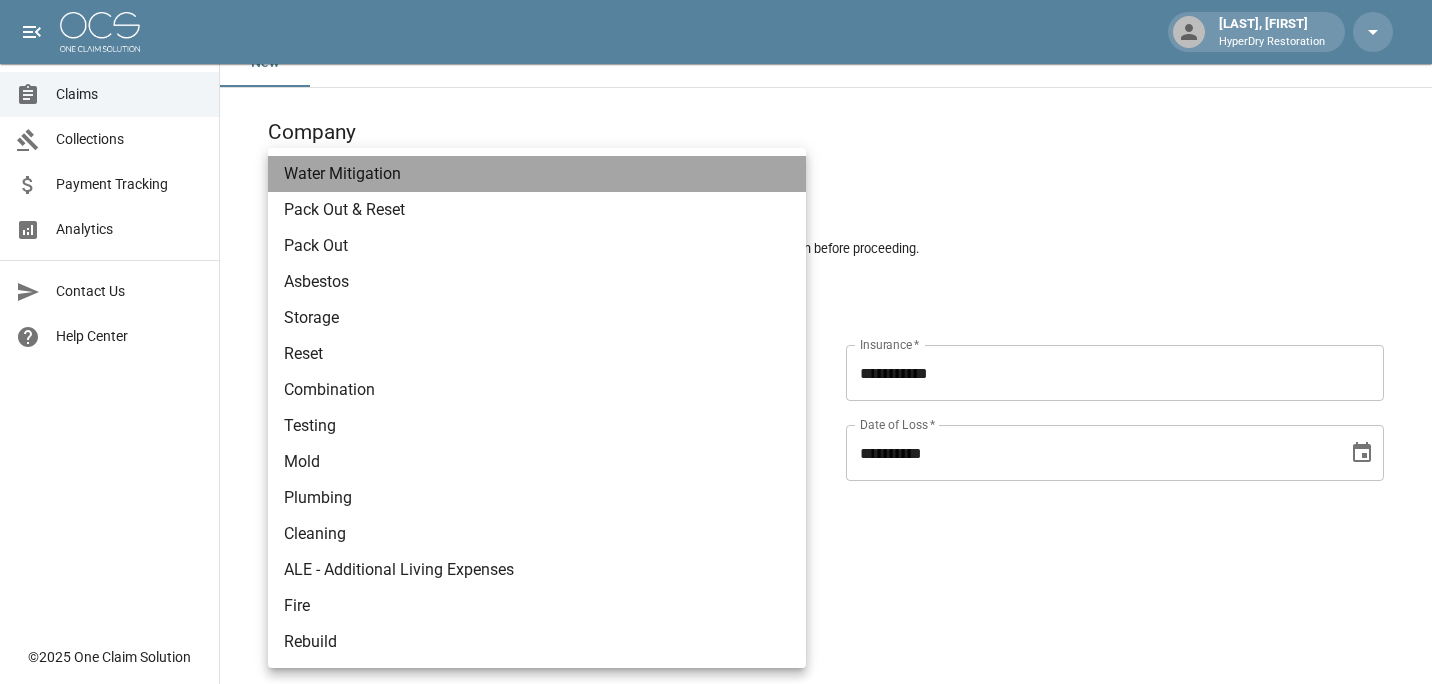 click on "Water Mitigation" at bounding box center [537, 174] 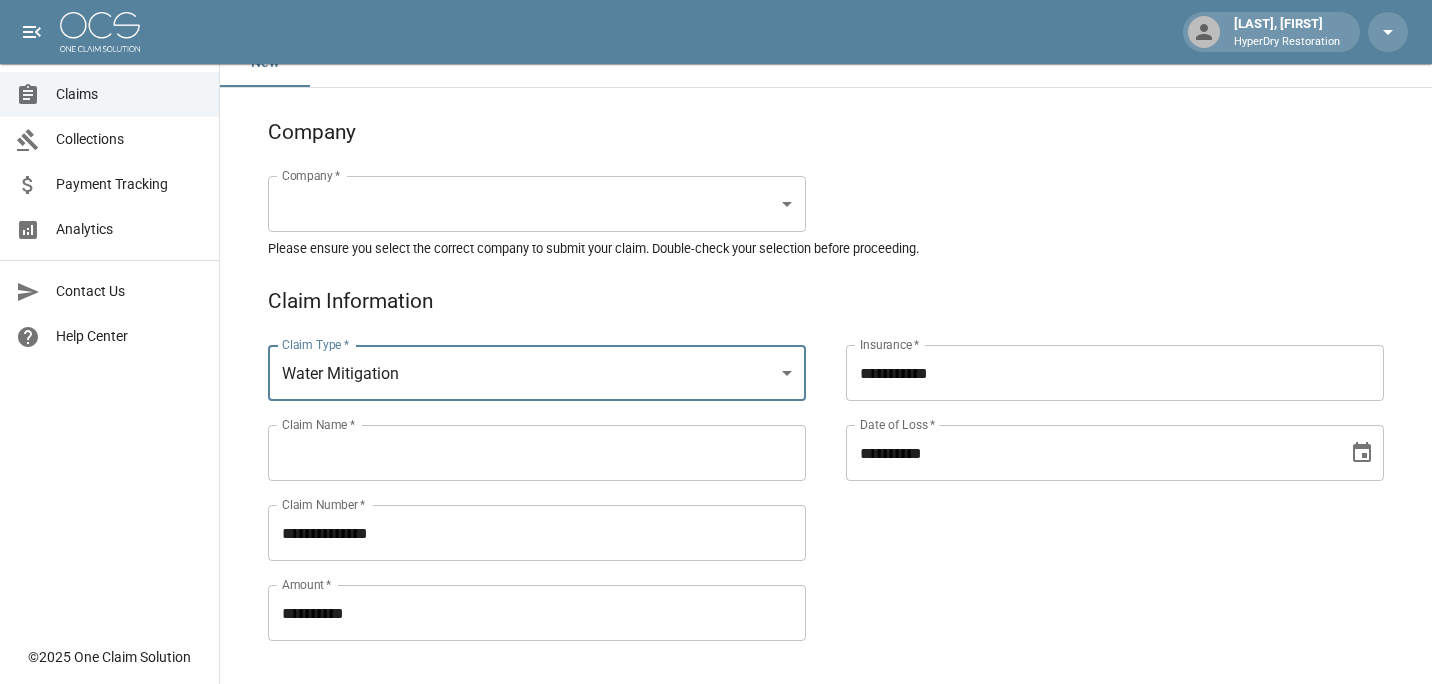 click on "**********" at bounding box center (716, 835) 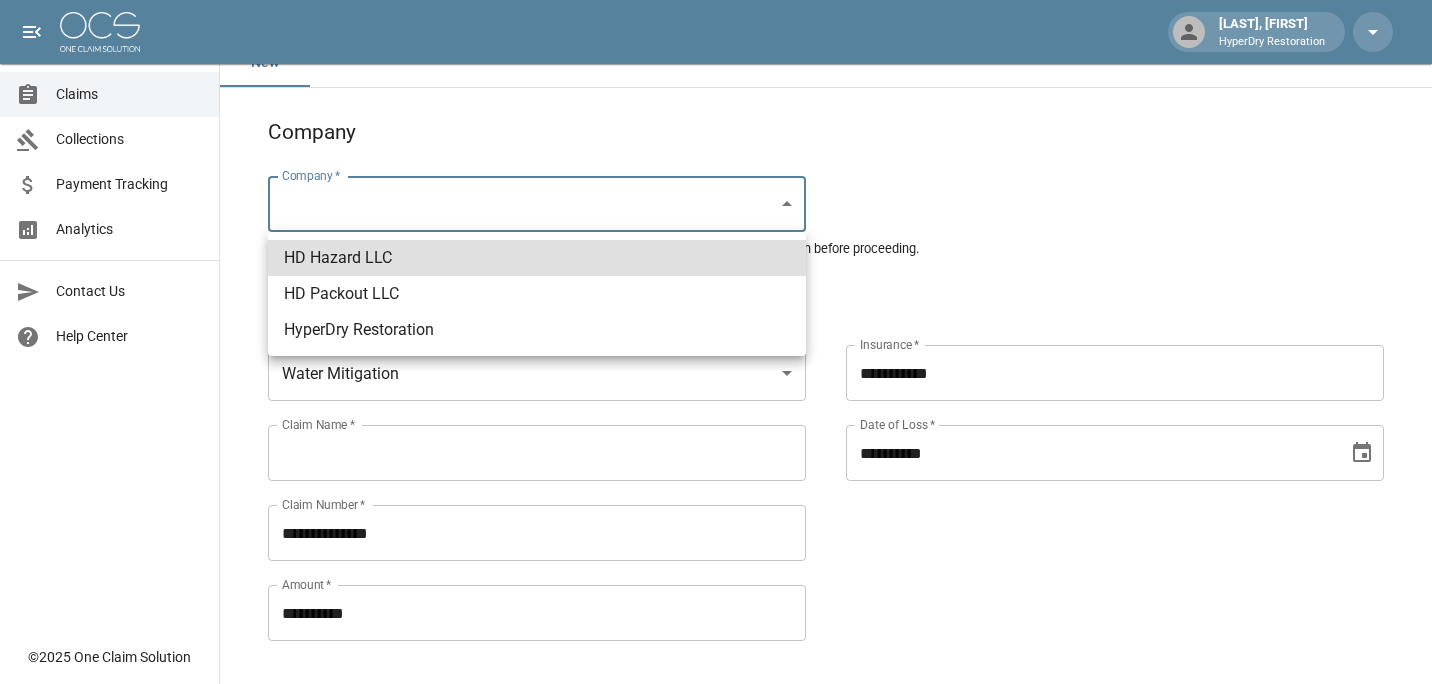 click on "HyperDry Restoration" at bounding box center [537, 330] 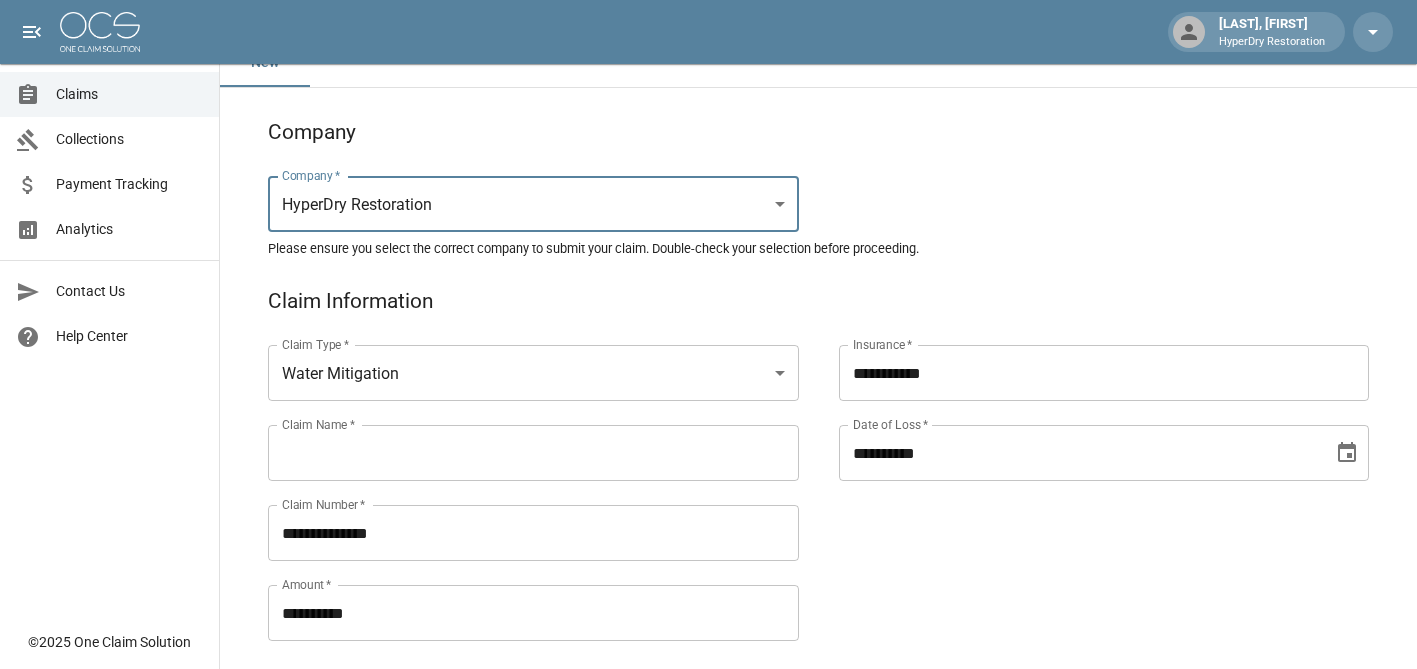 click on "Claim Name   *" at bounding box center (533, 453) 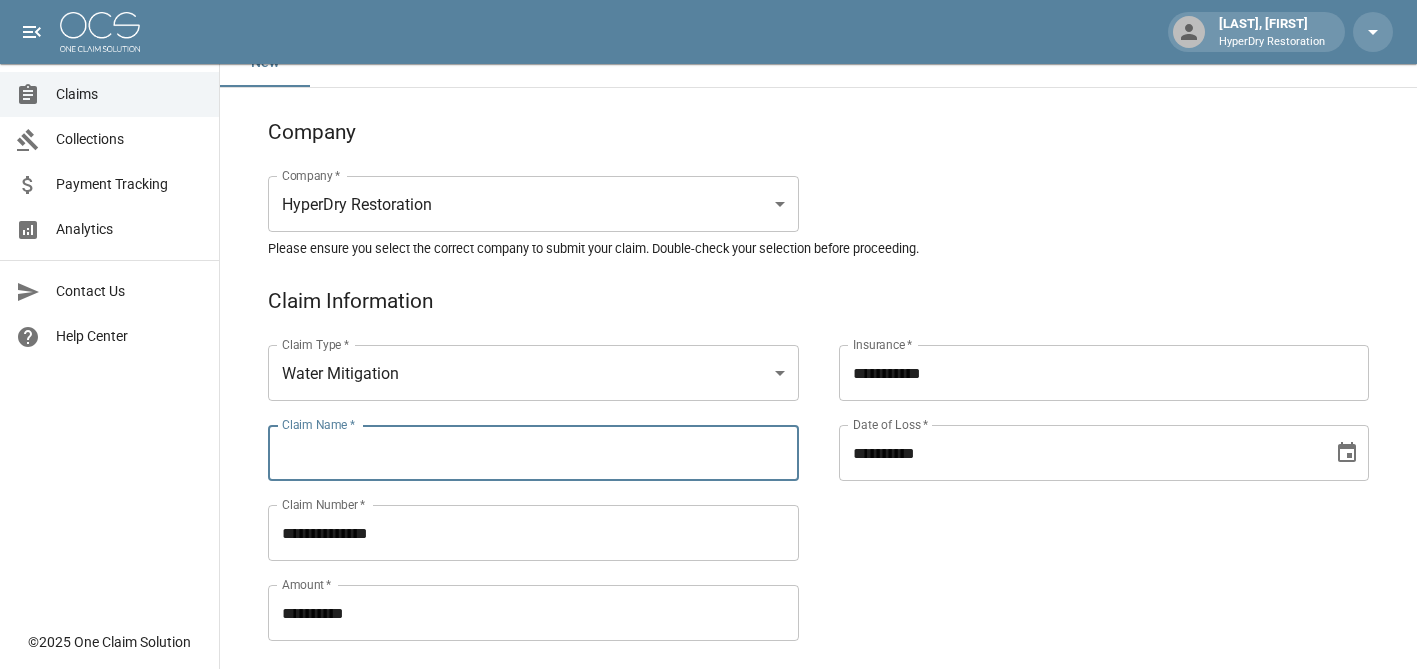 paste on "**********" 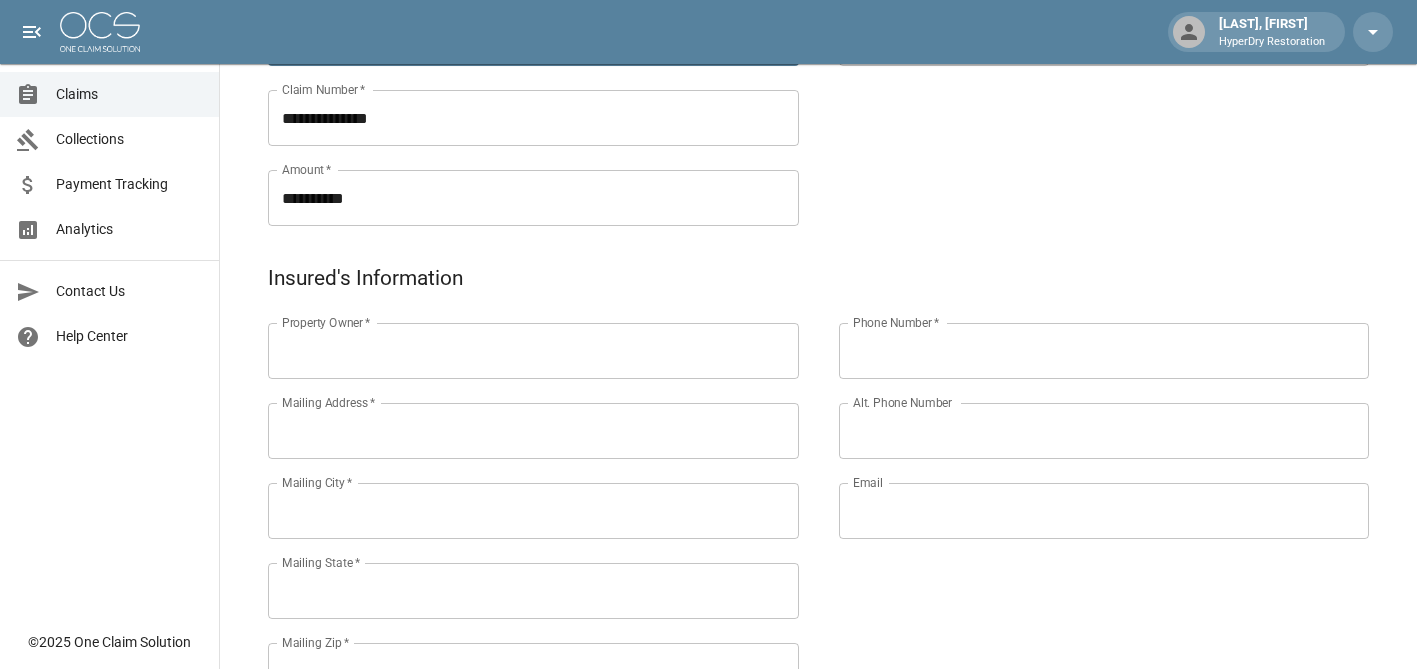 scroll, scrollTop: 502, scrollLeft: 0, axis: vertical 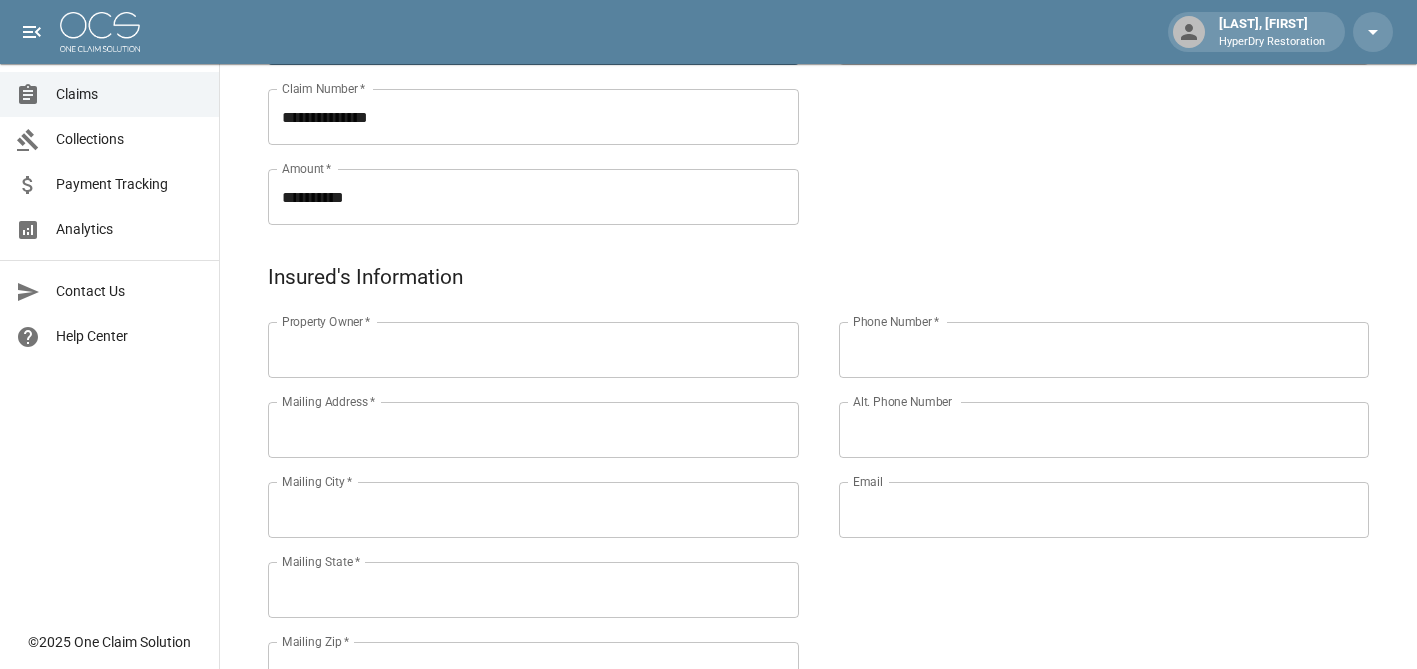 type on "**********" 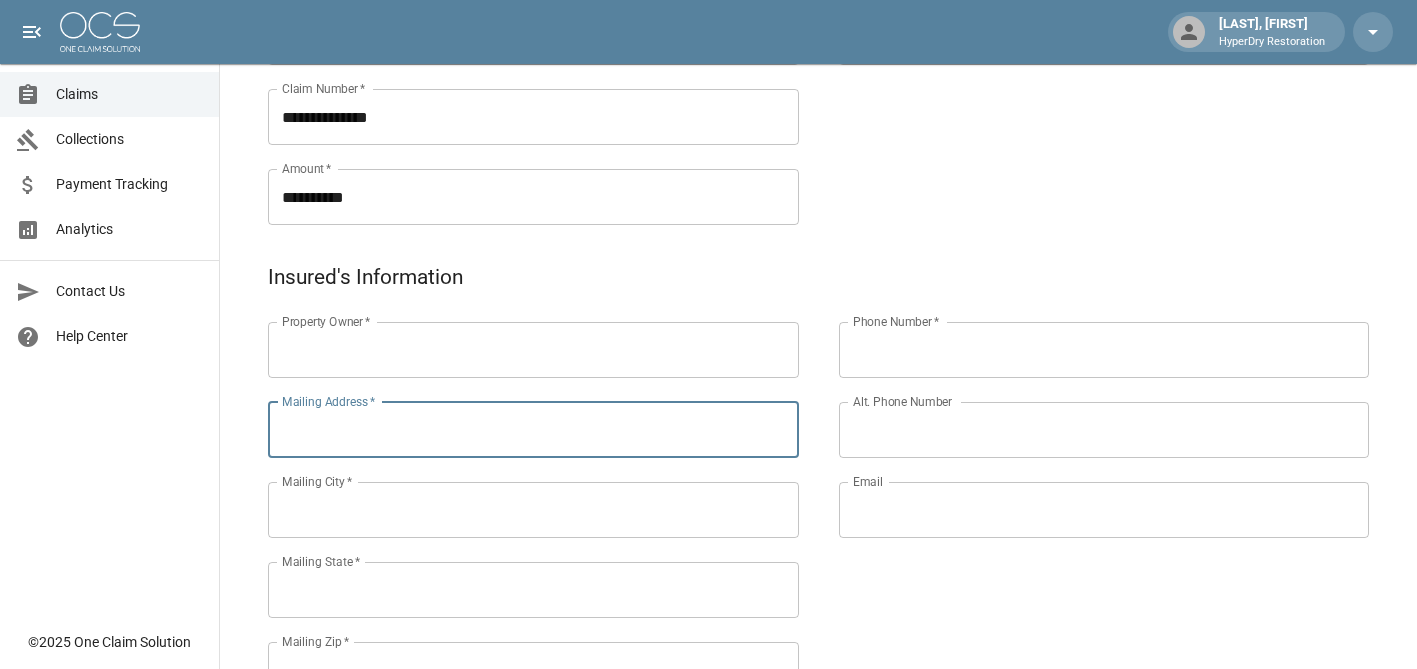 paste on "**********" 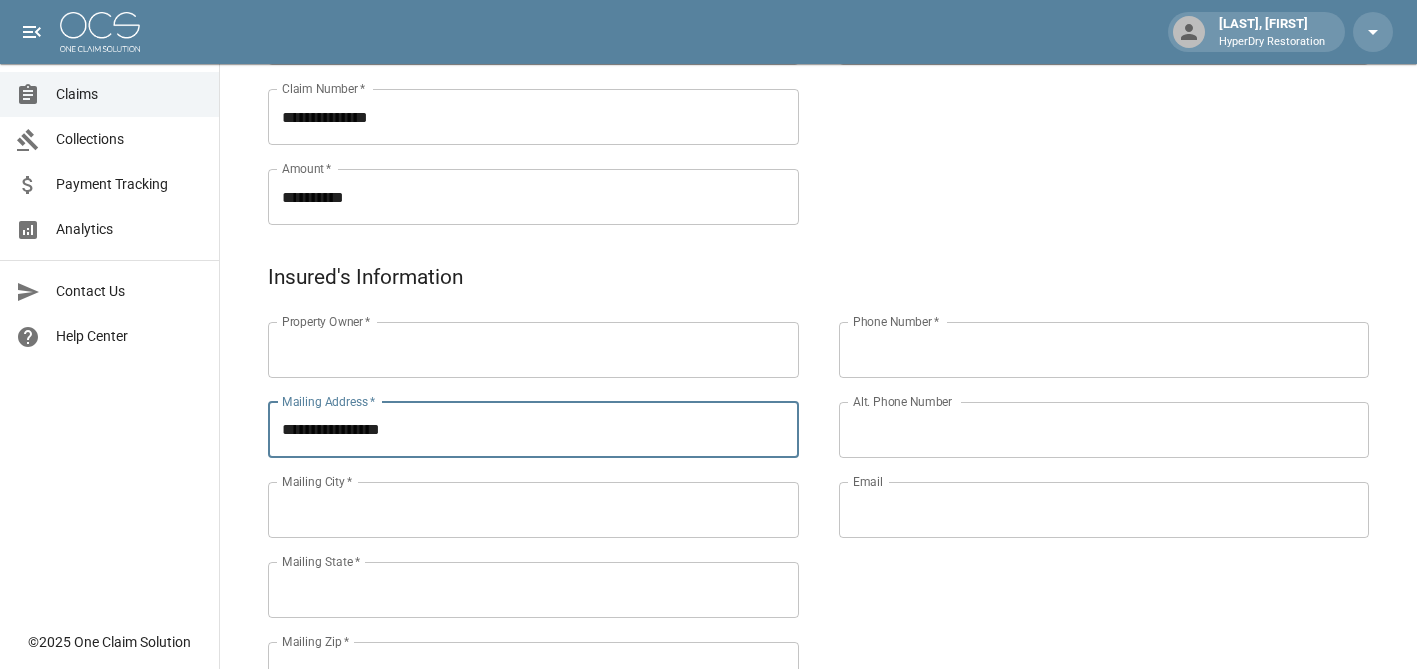 type on "**********" 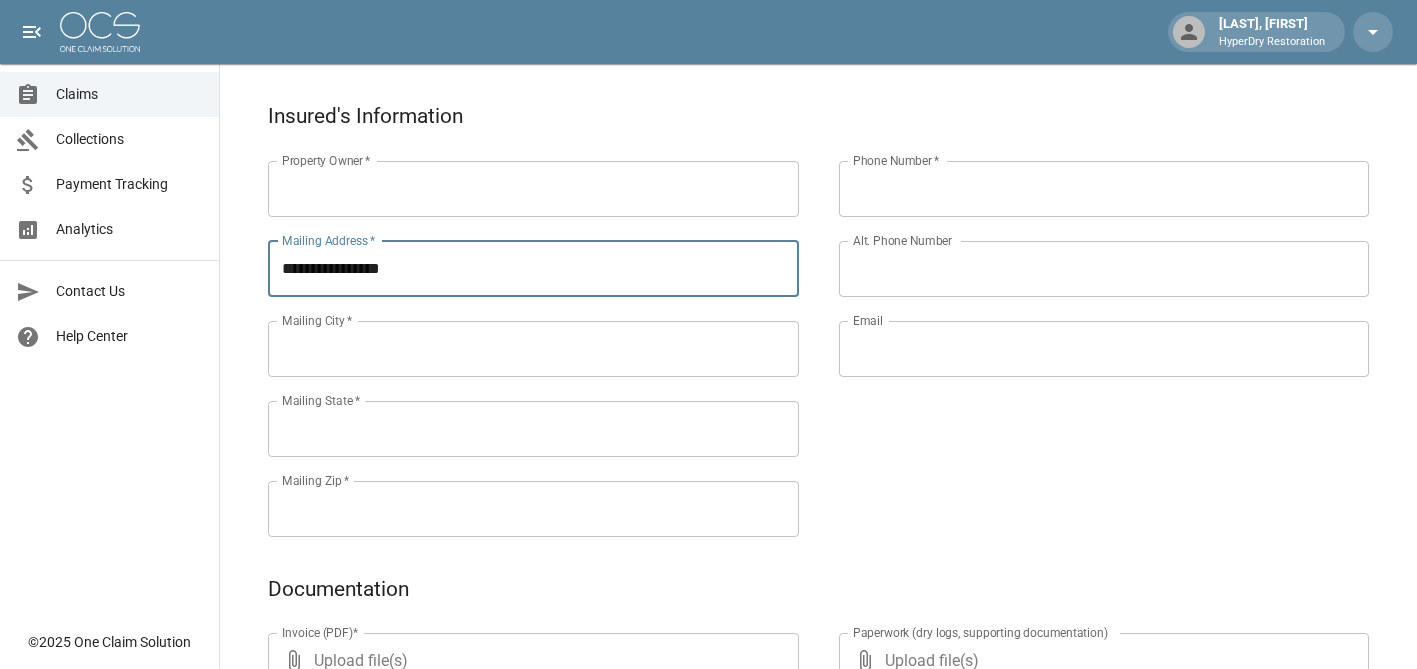scroll, scrollTop: 664, scrollLeft: 0, axis: vertical 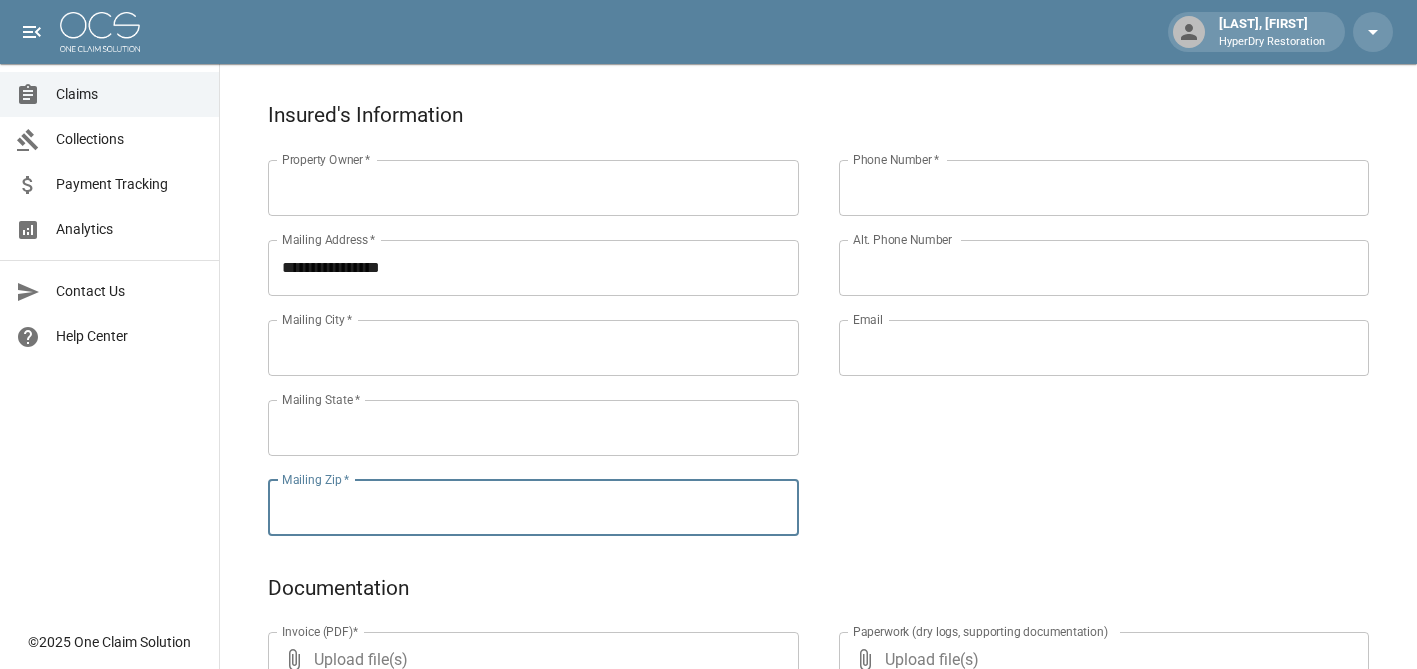 click on "Mailing Zip   *" at bounding box center (533, 508) 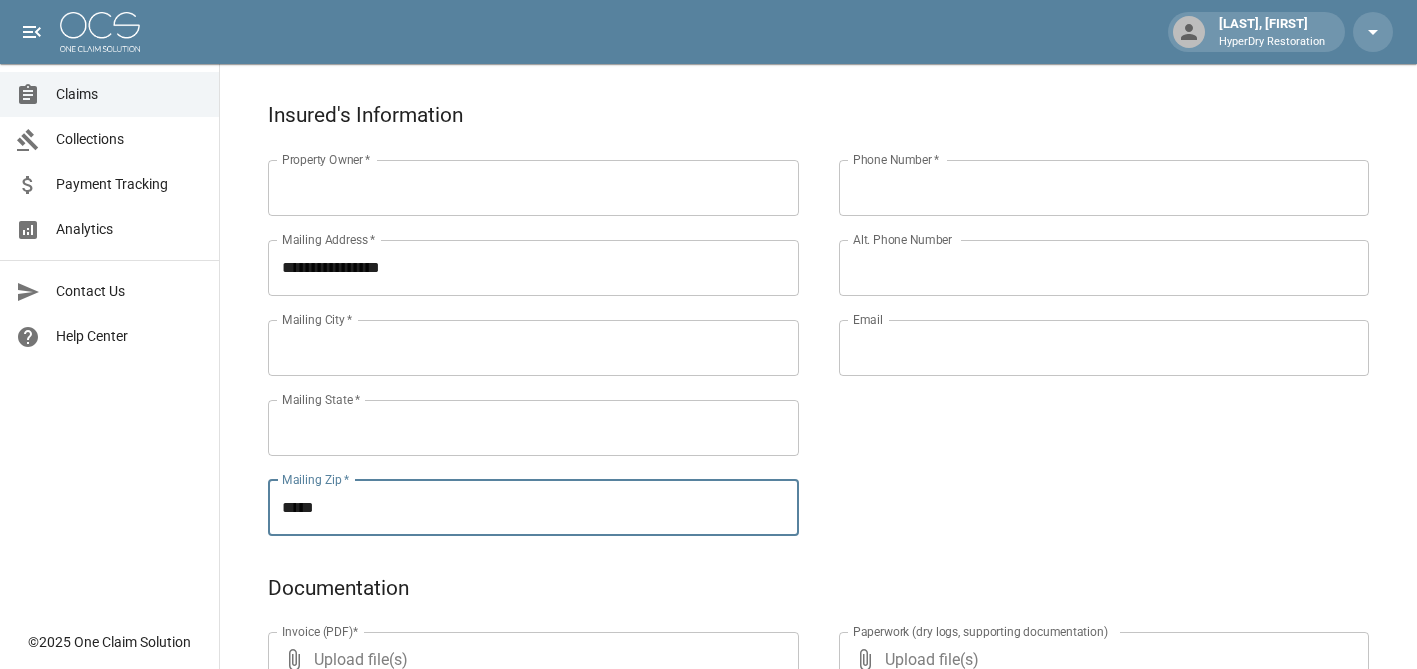 type on "*****" 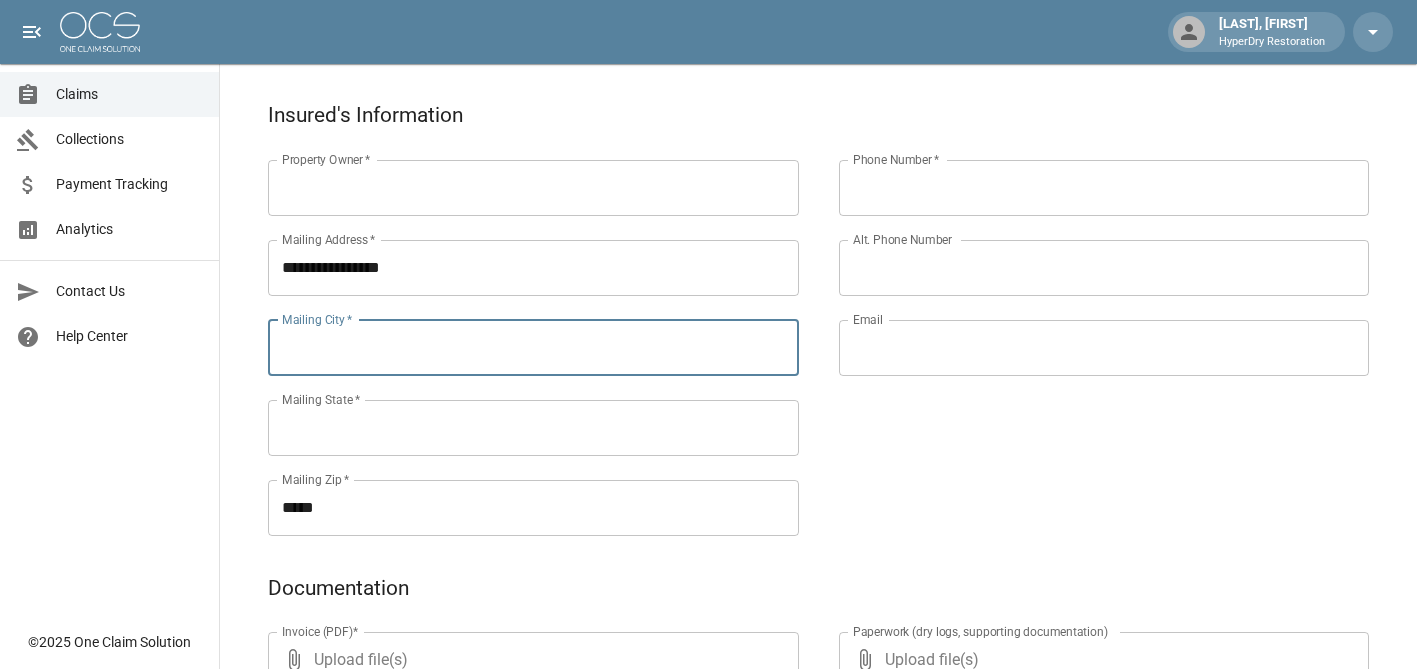 click on "Mailing City   *" at bounding box center (533, 348) 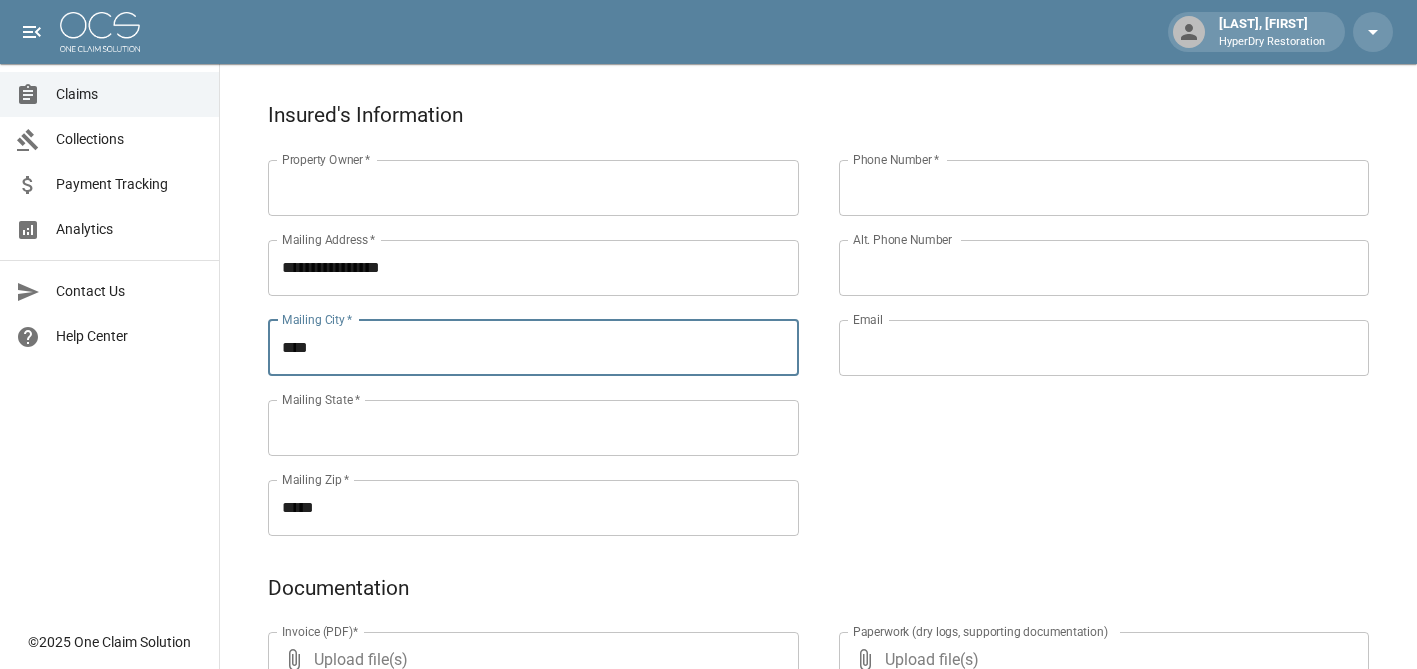 type on "**********" 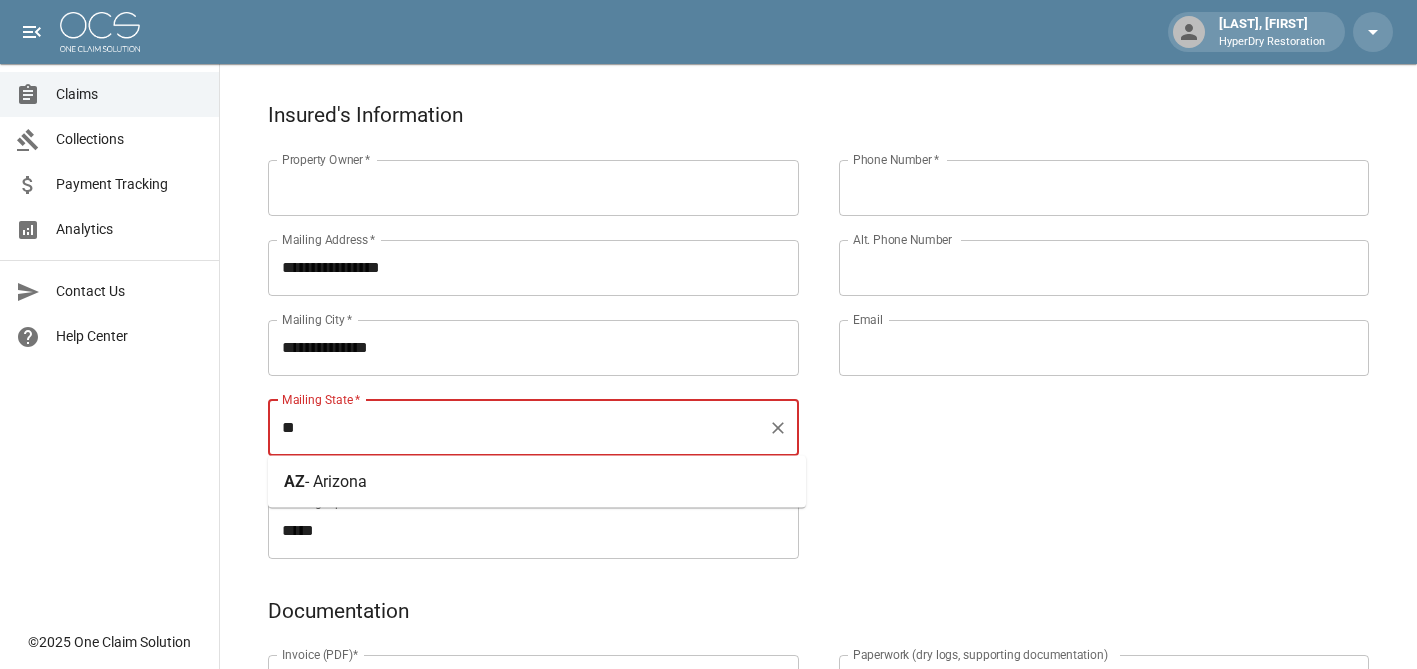 click on "- Arizona" at bounding box center (336, 481) 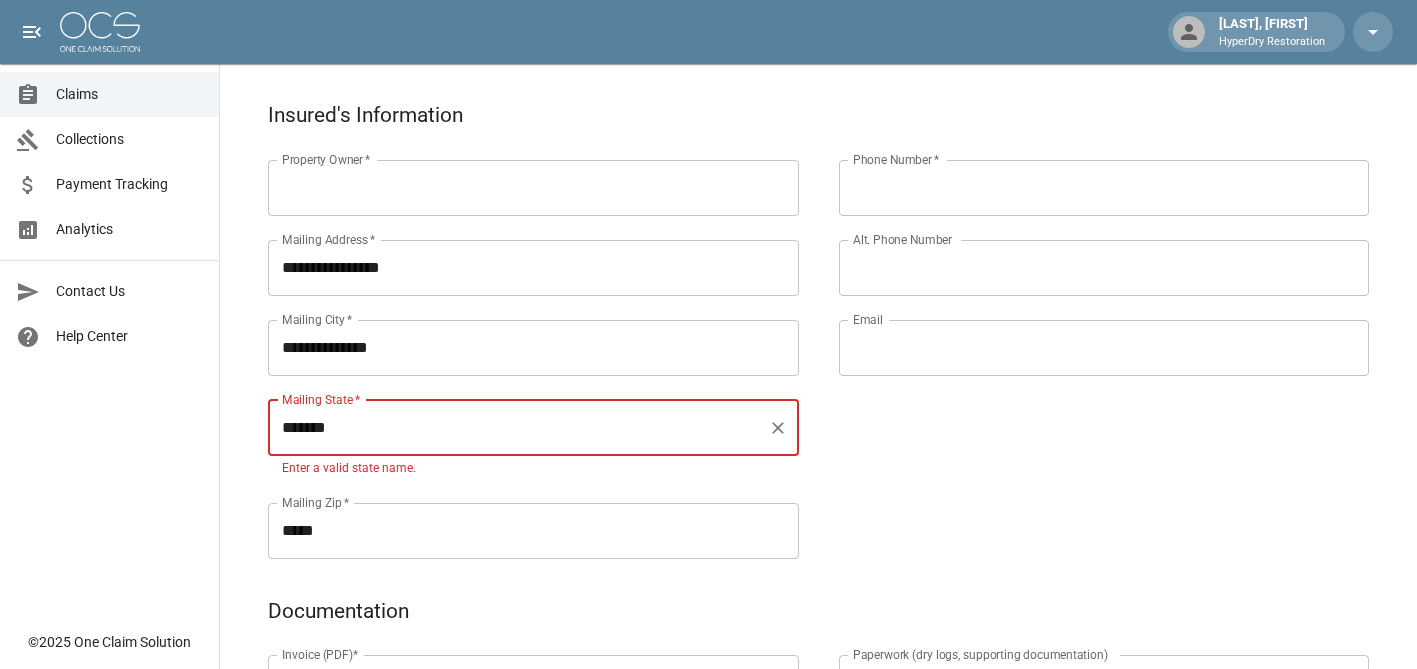 type on "*******" 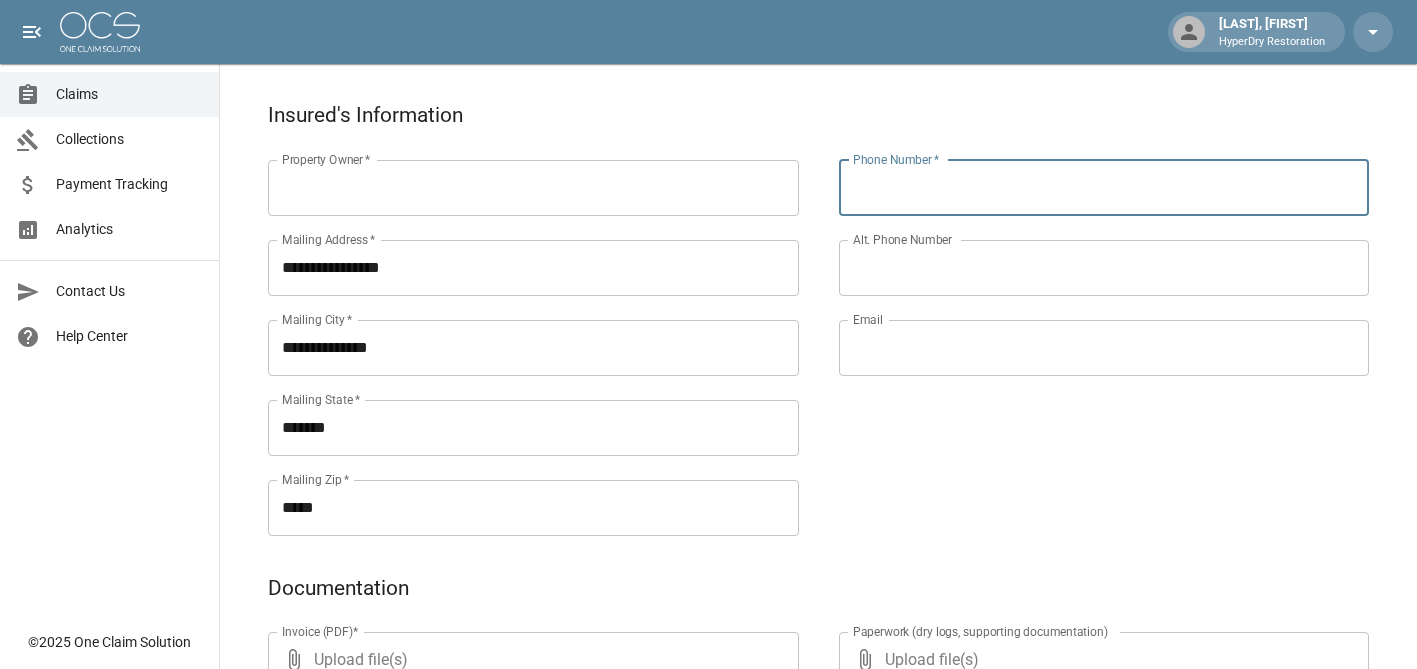 click on "Phone Number   *" at bounding box center (1104, 188) 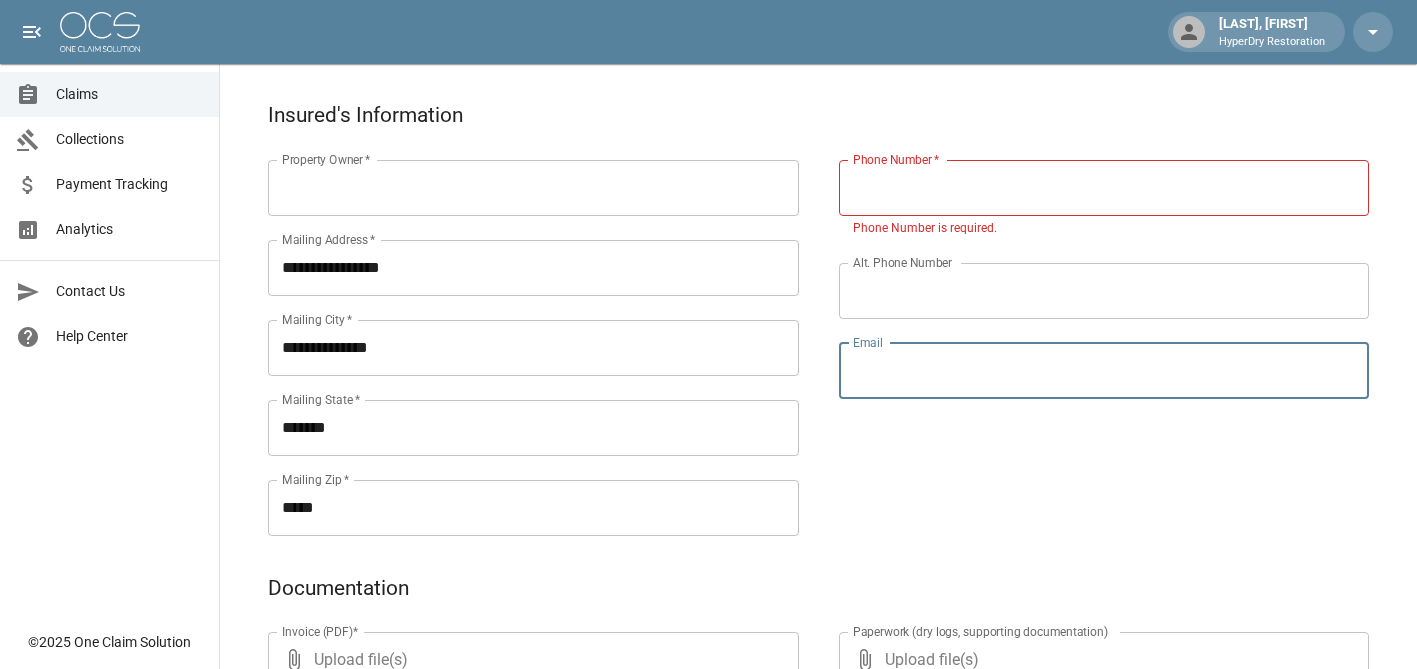 paste on "**********" 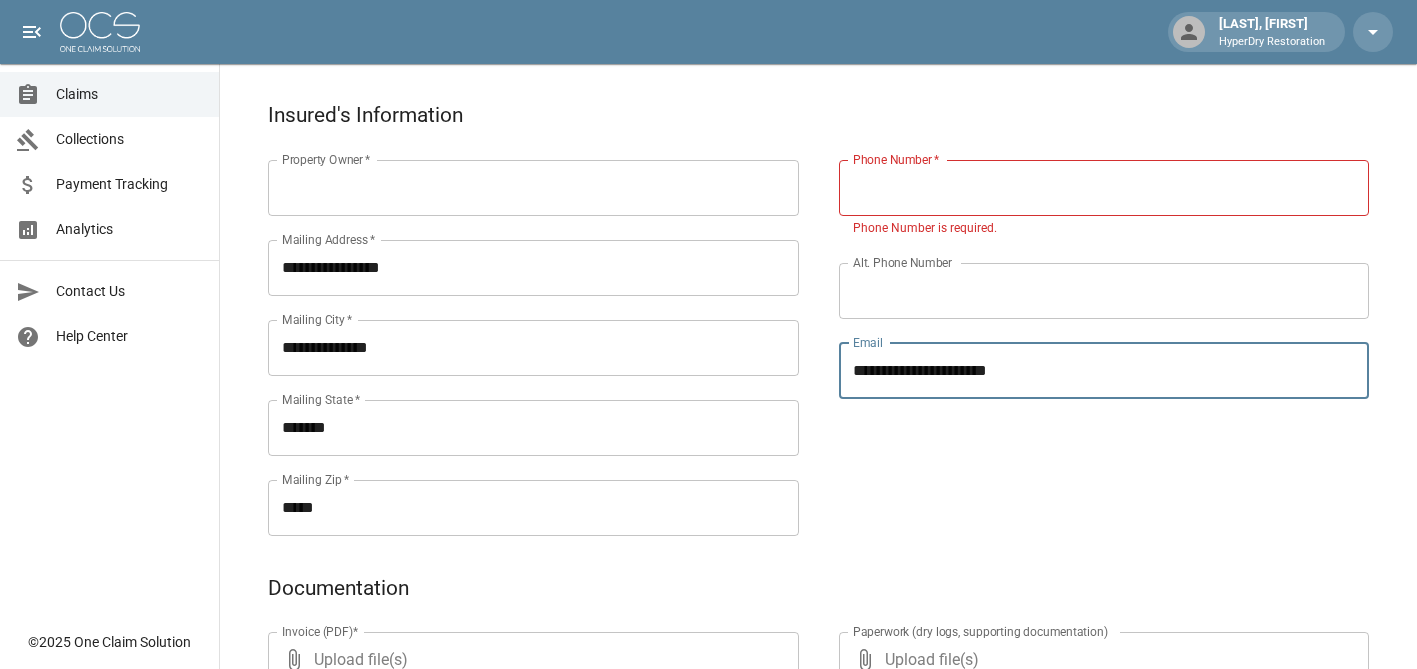 type on "**********" 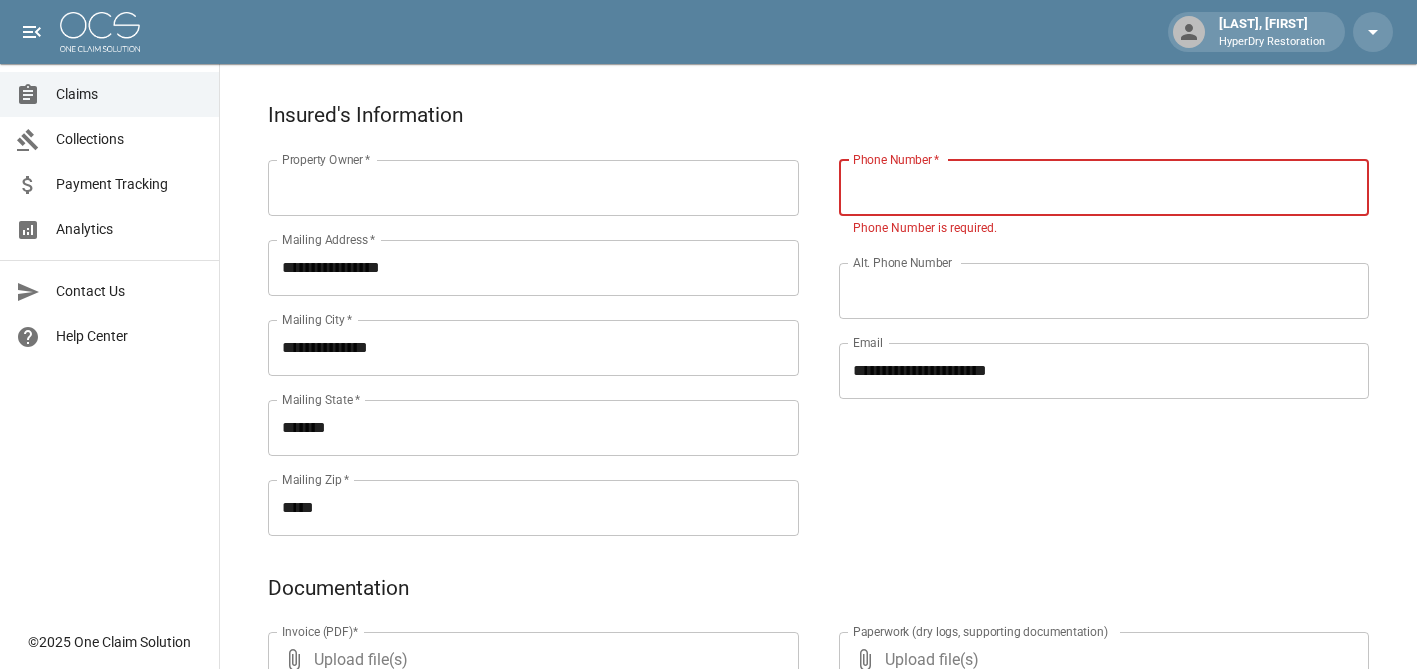 click on "Phone Number   *" at bounding box center [1104, 188] 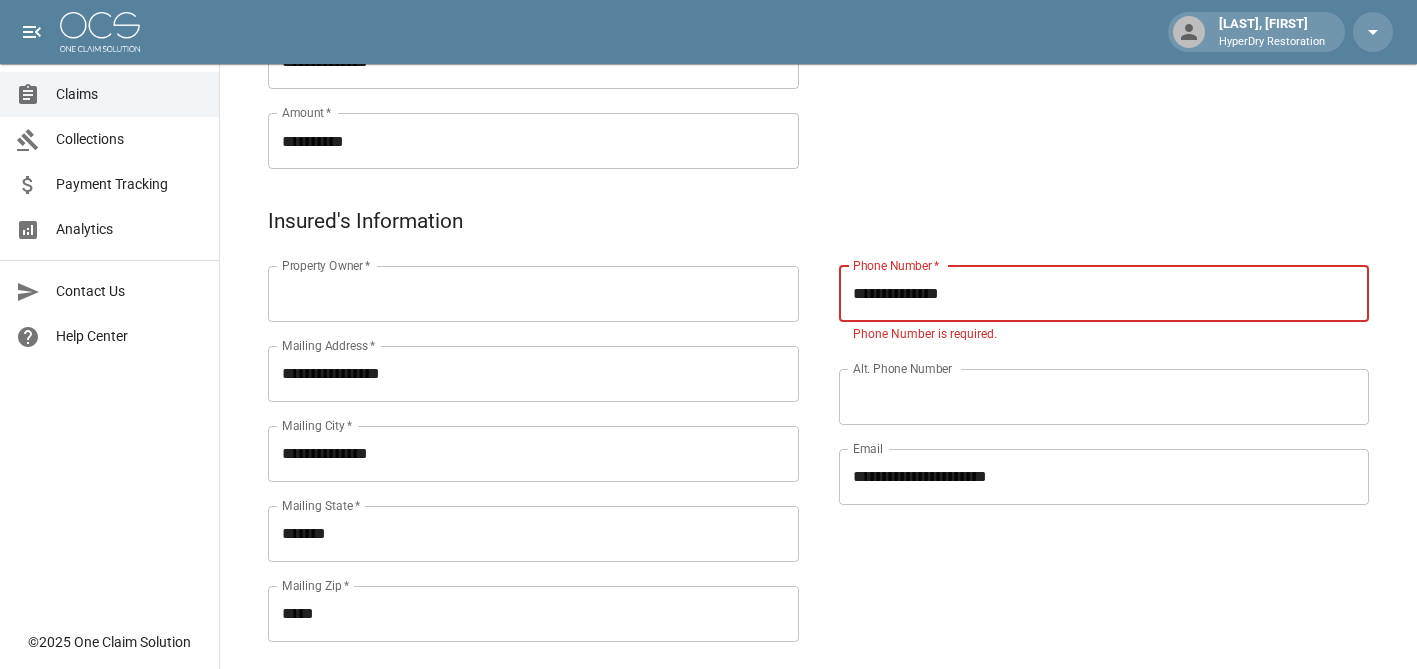 scroll, scrollTop: 544, scrollLeft: 0, axis: vertical 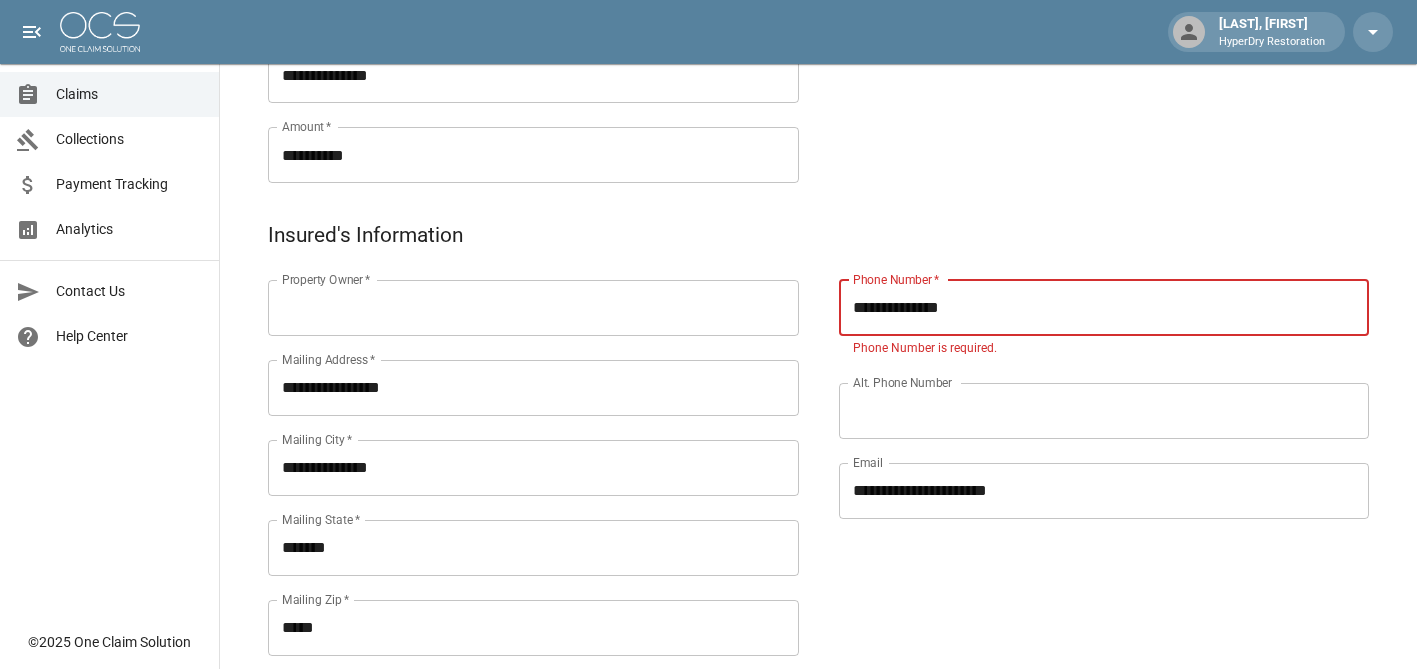 type on "**********" 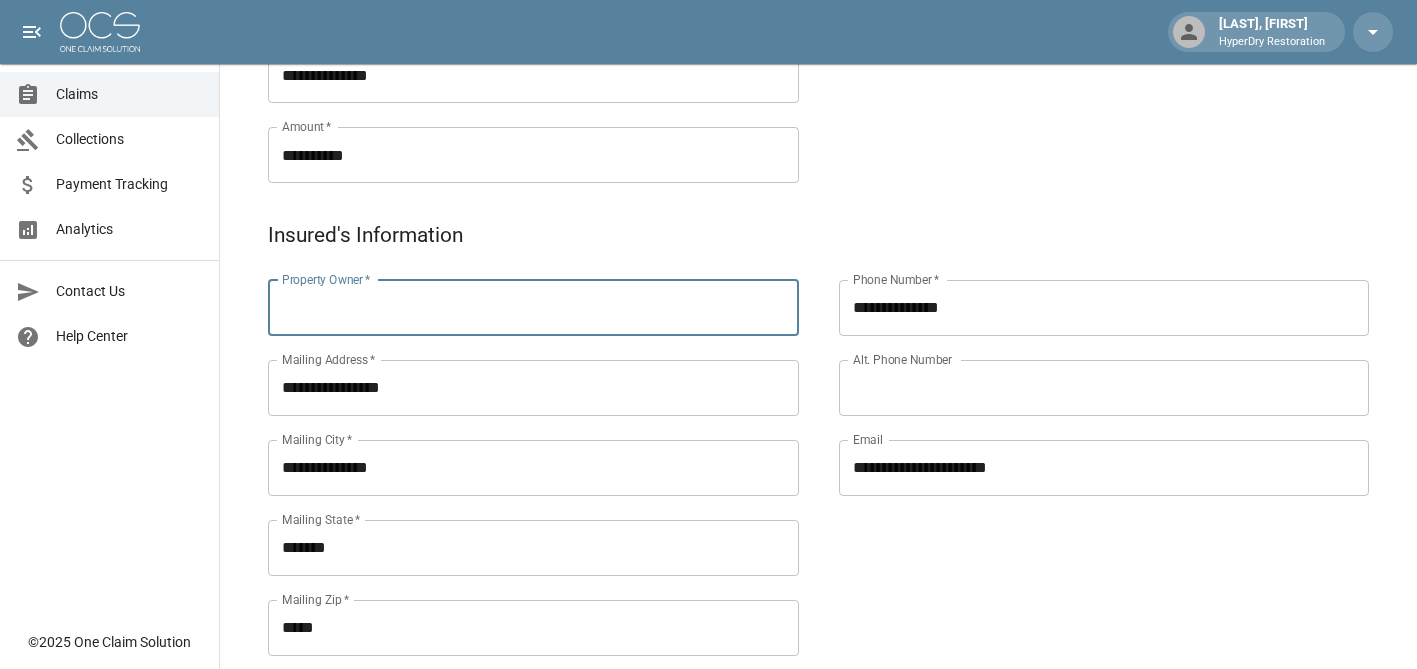 click on "Property Owner   *" at bounding box center [533, 308] 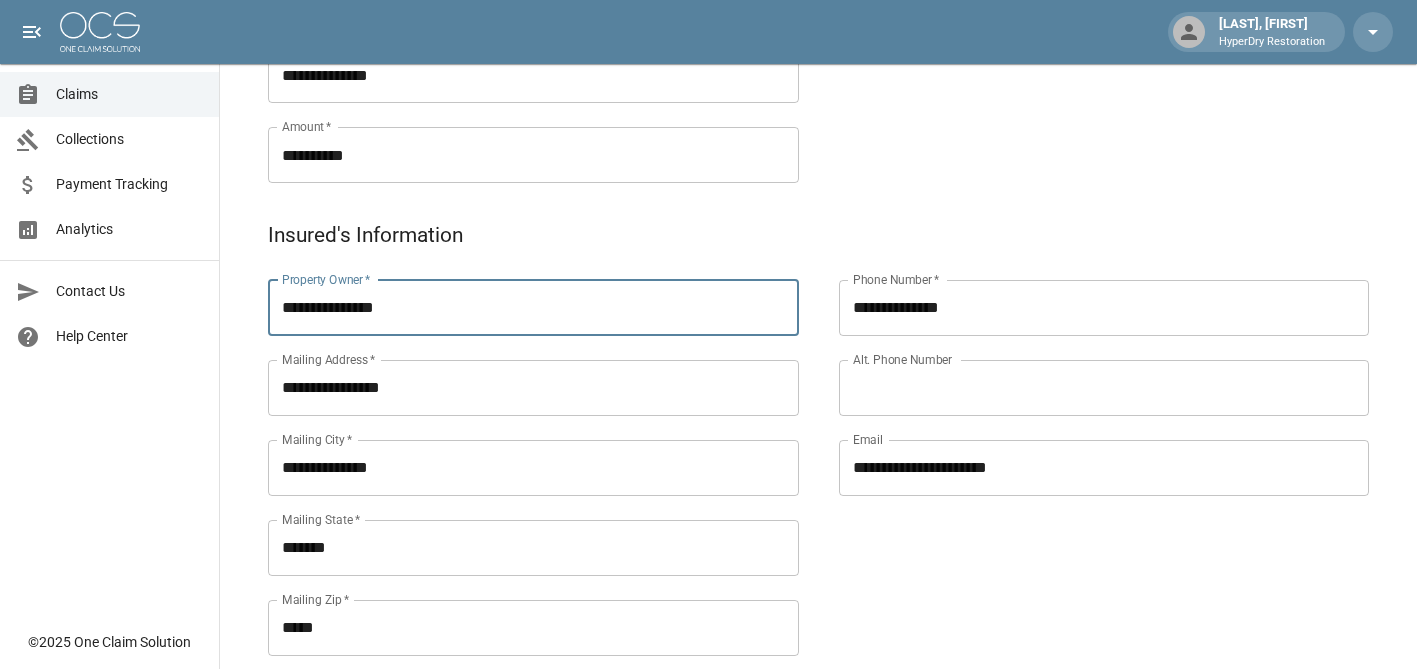 type on "**********" 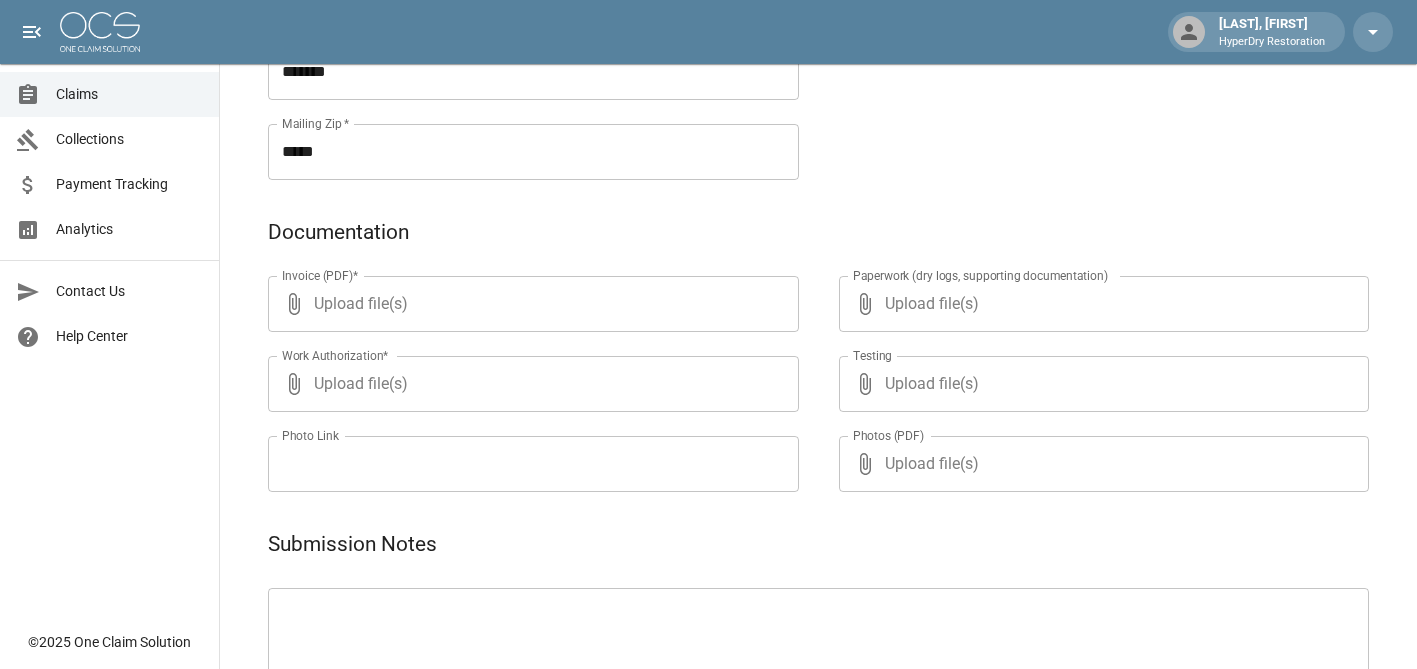 scroll, scrollTop: 1020, scrollLeft: 15, axis: both 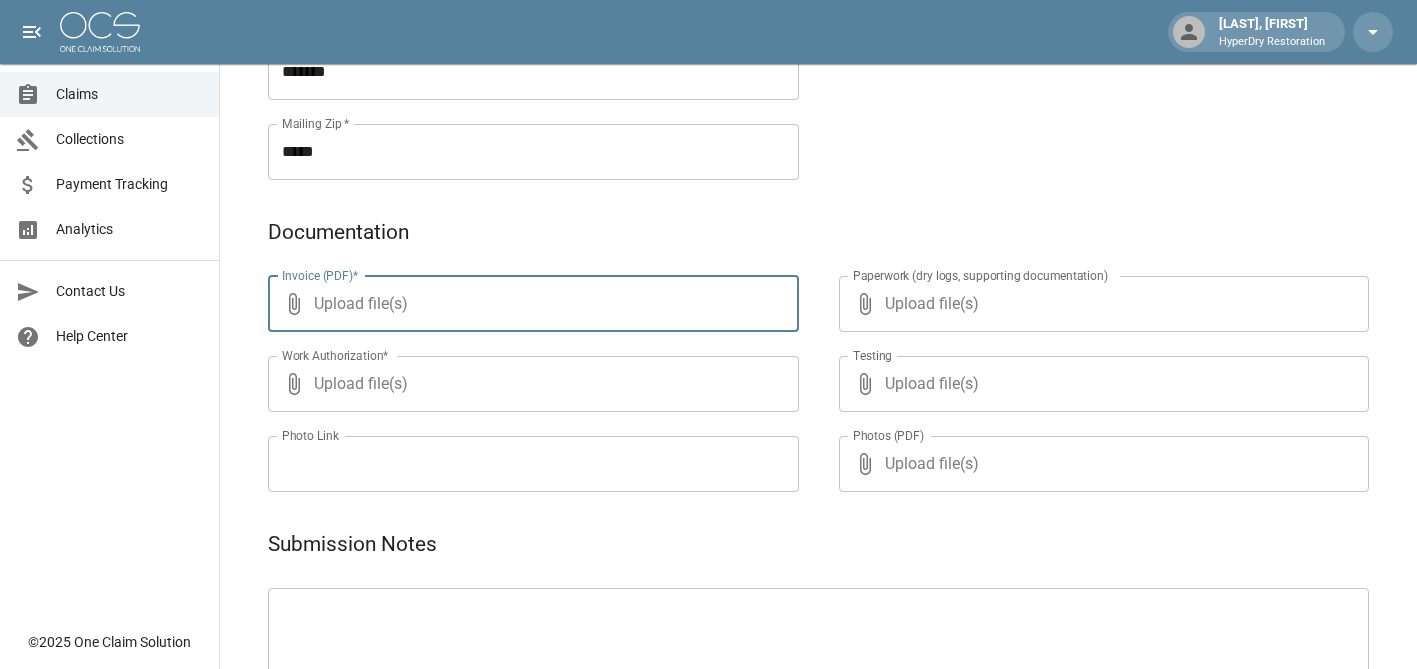 type on "**********" 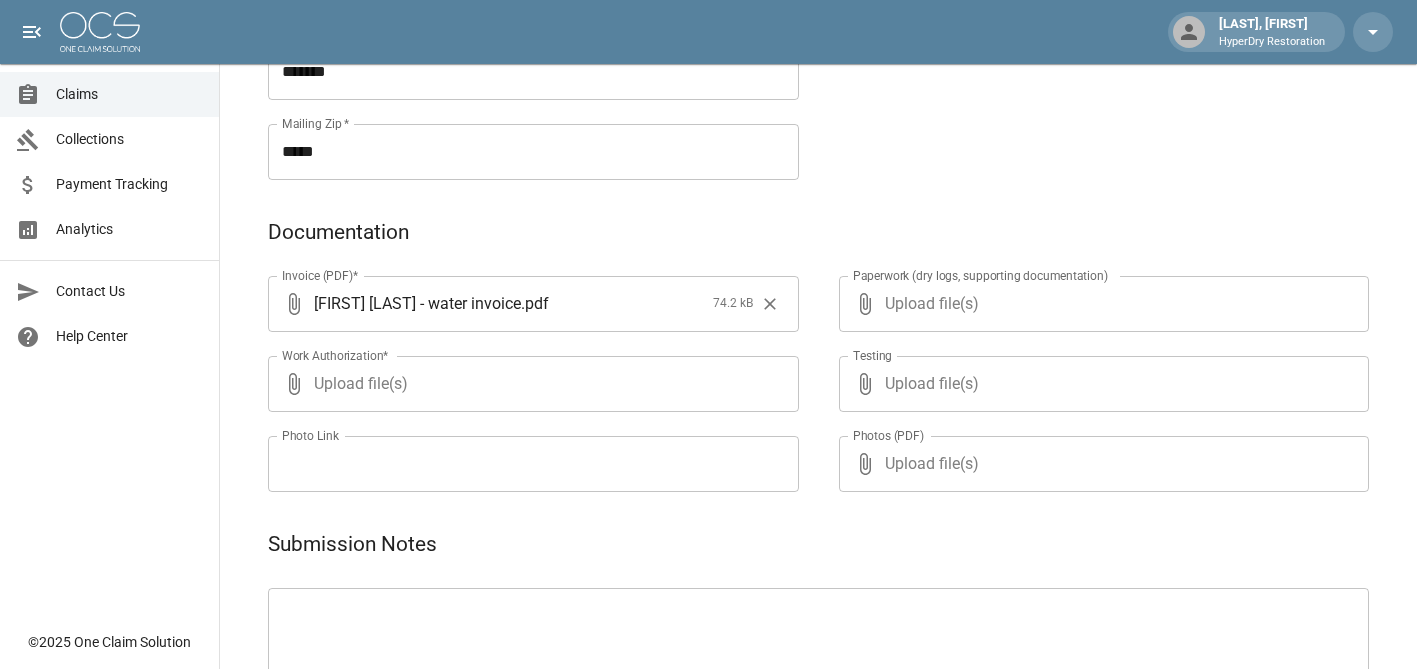 click on "Upload file(s)" at bounding box center [529, 384] 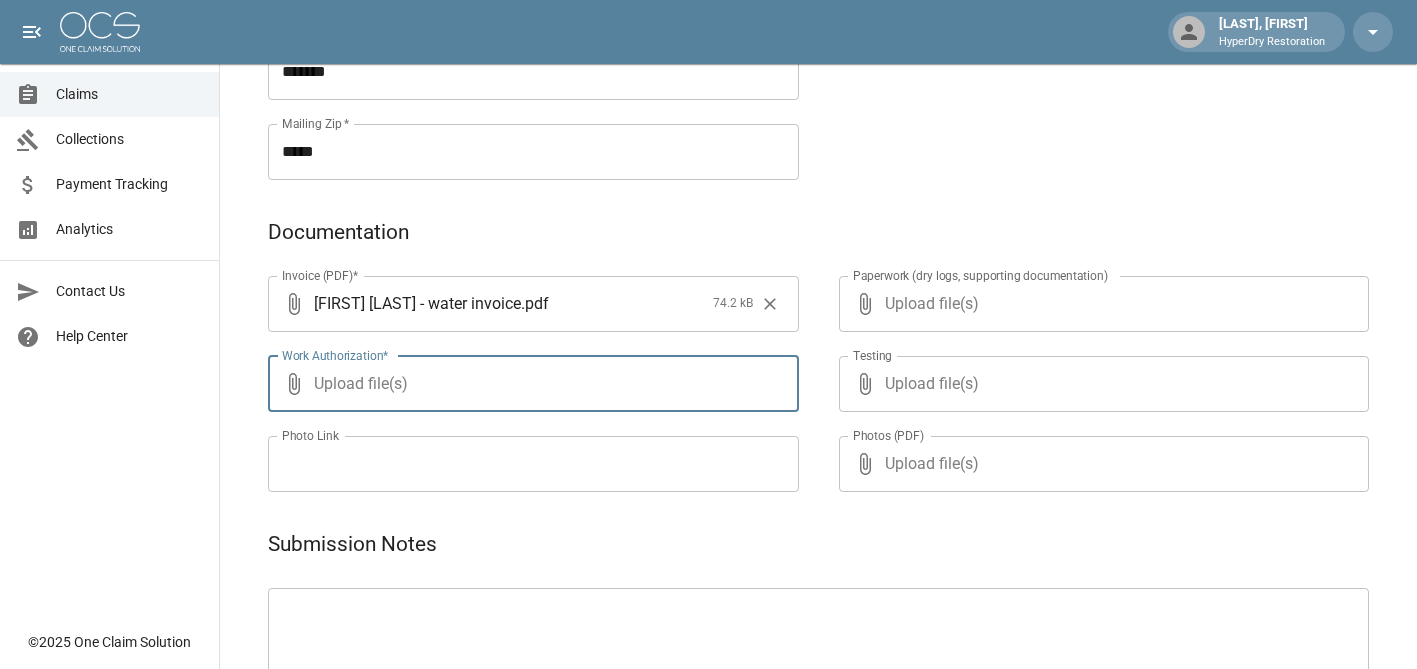 type on "**********" 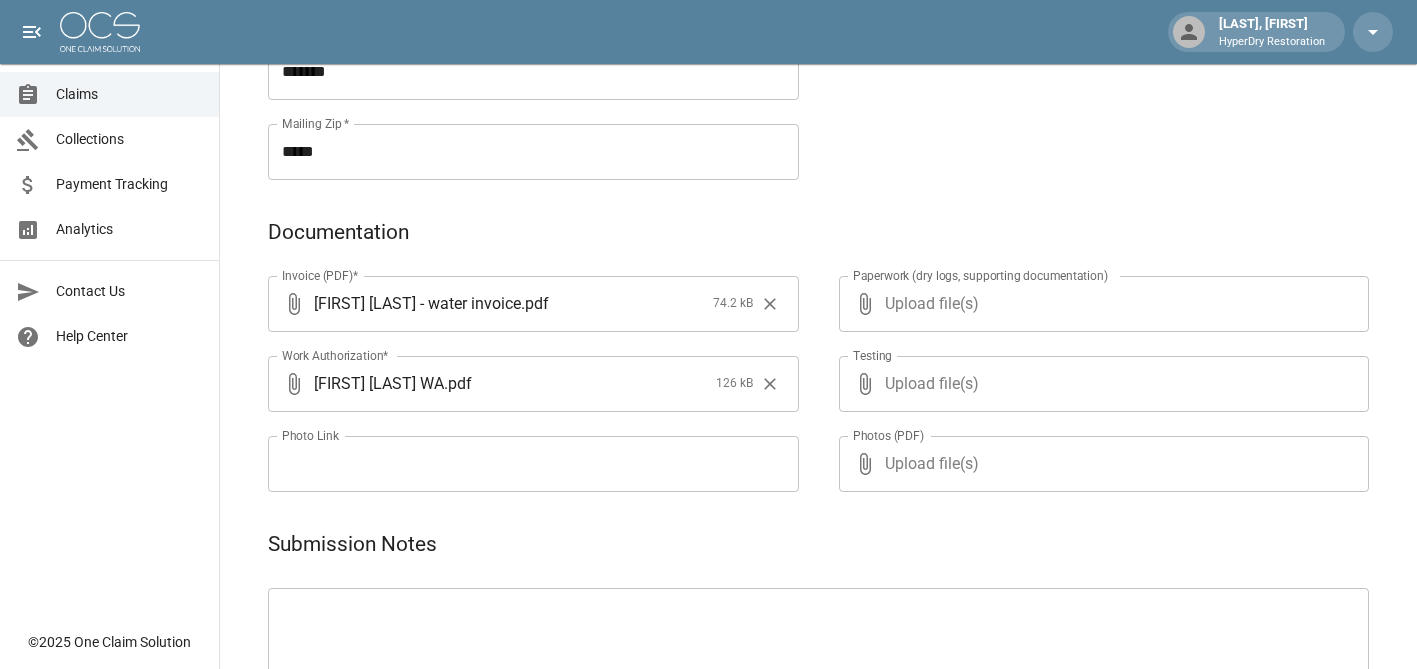 click on "Upload file(s)" at bounding box center (1100, 304) 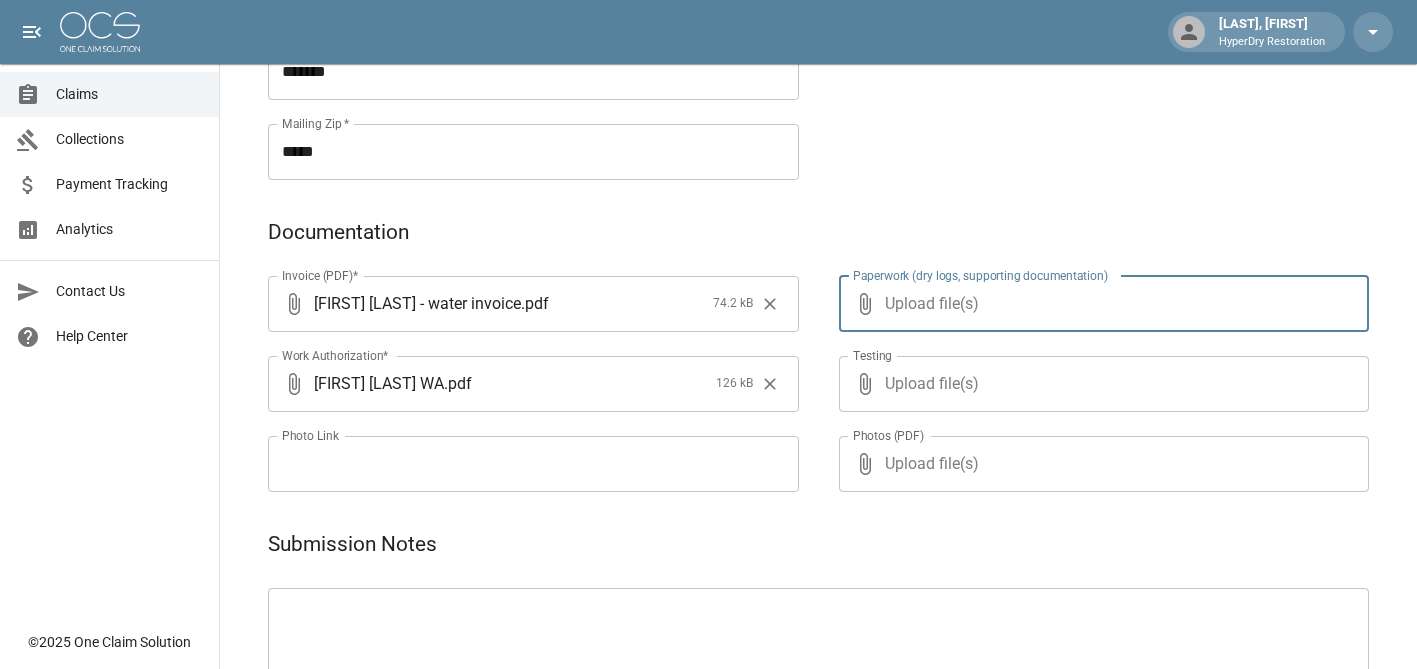 type on "**********" 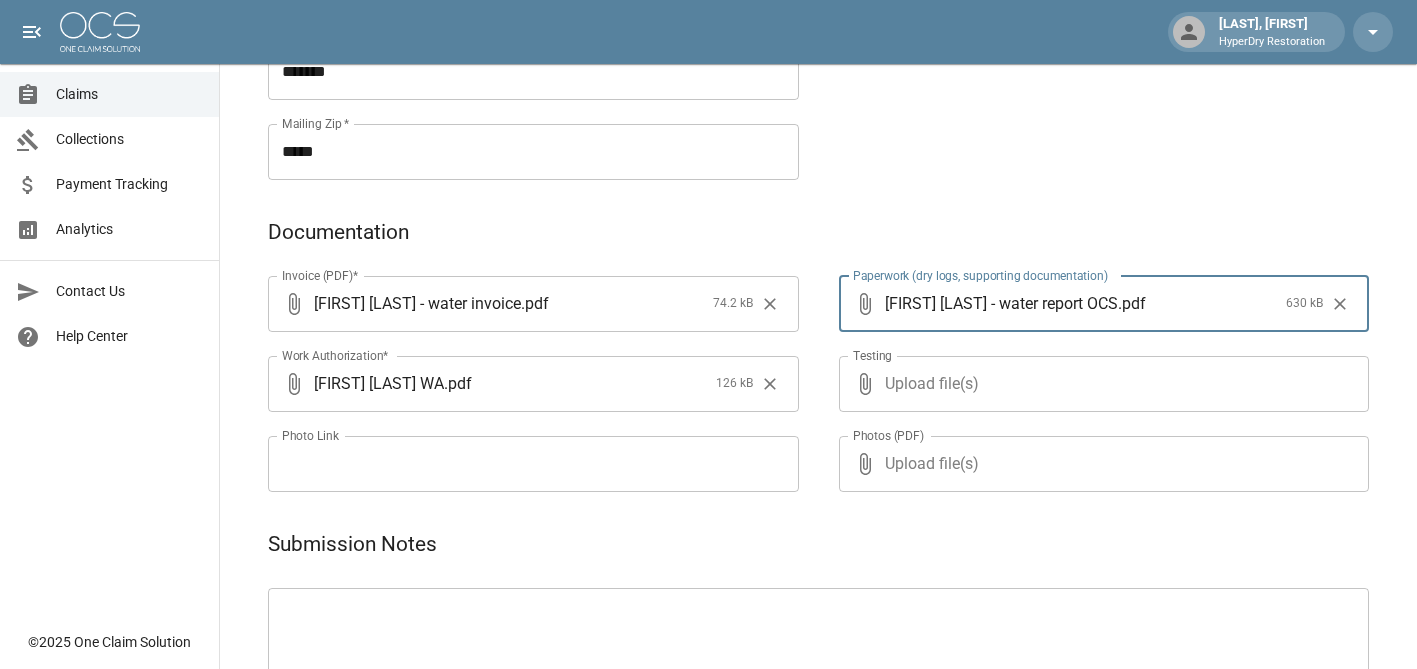 click on "Upload file(s)" at bounding box center [1100, 384] 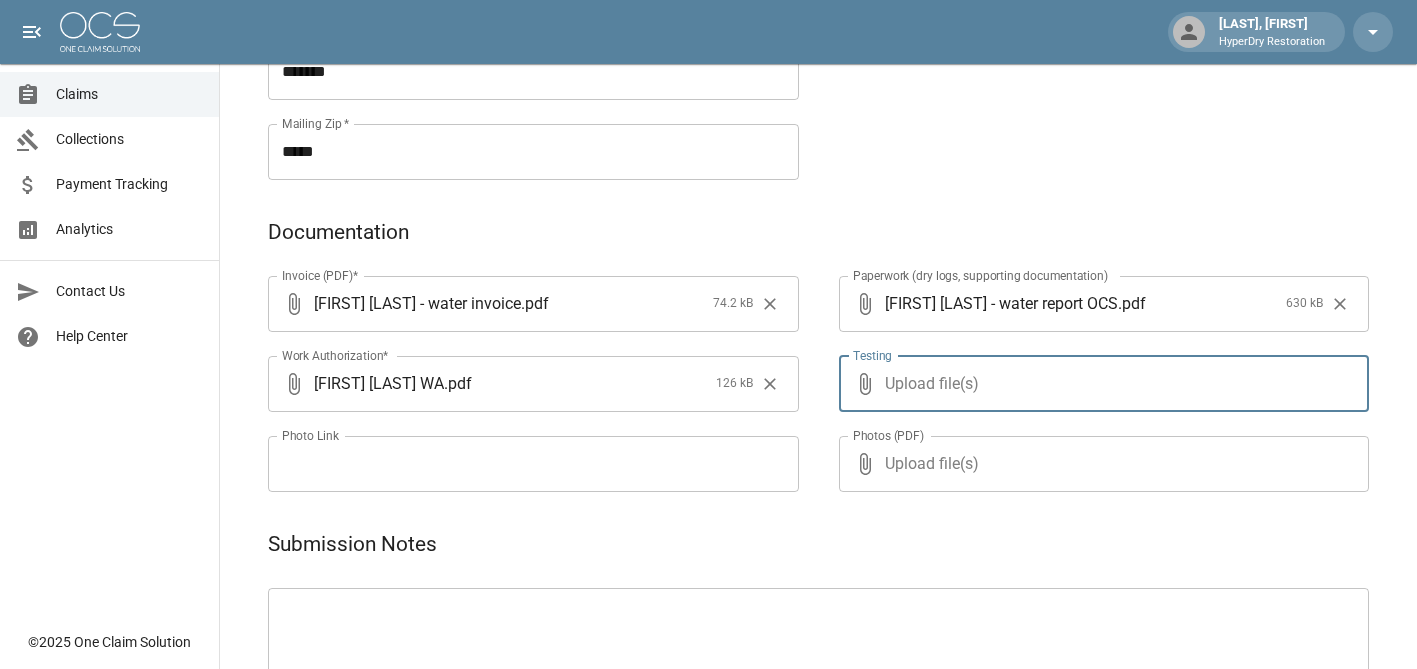 click on "Upload file(s)" at bounding box center [1100, 464] 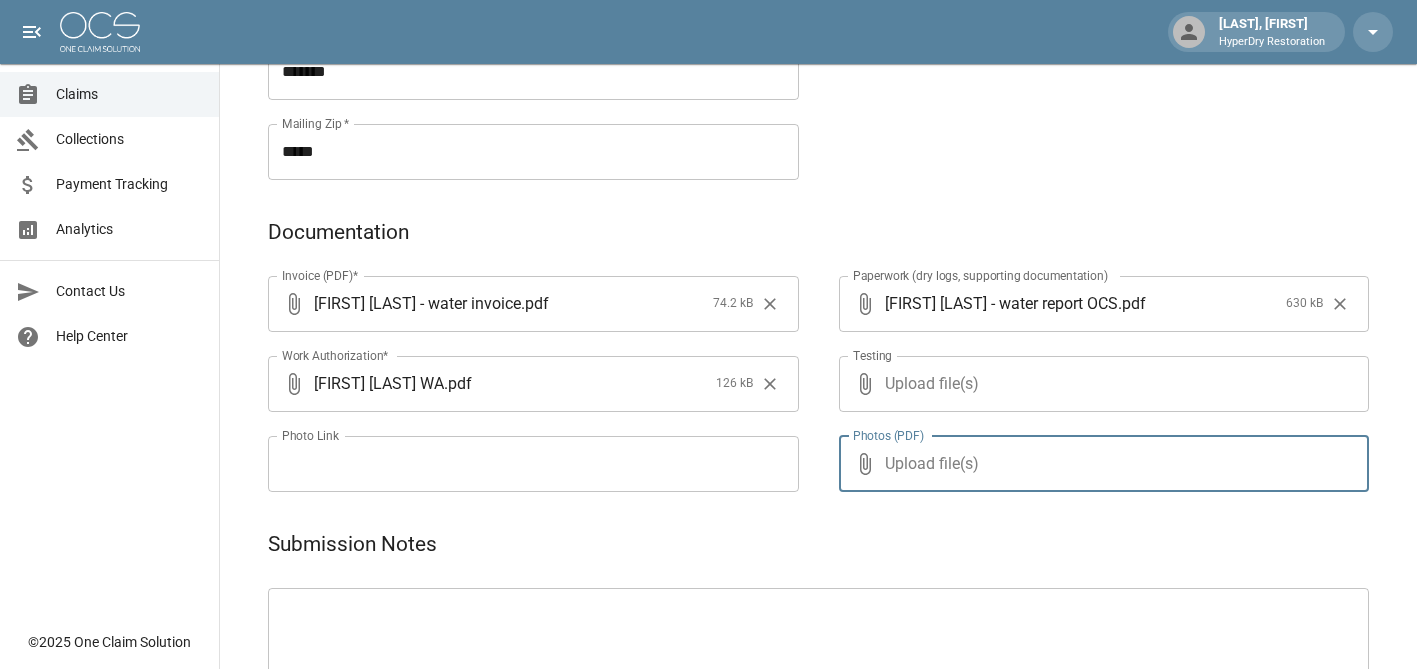 type on "**********" 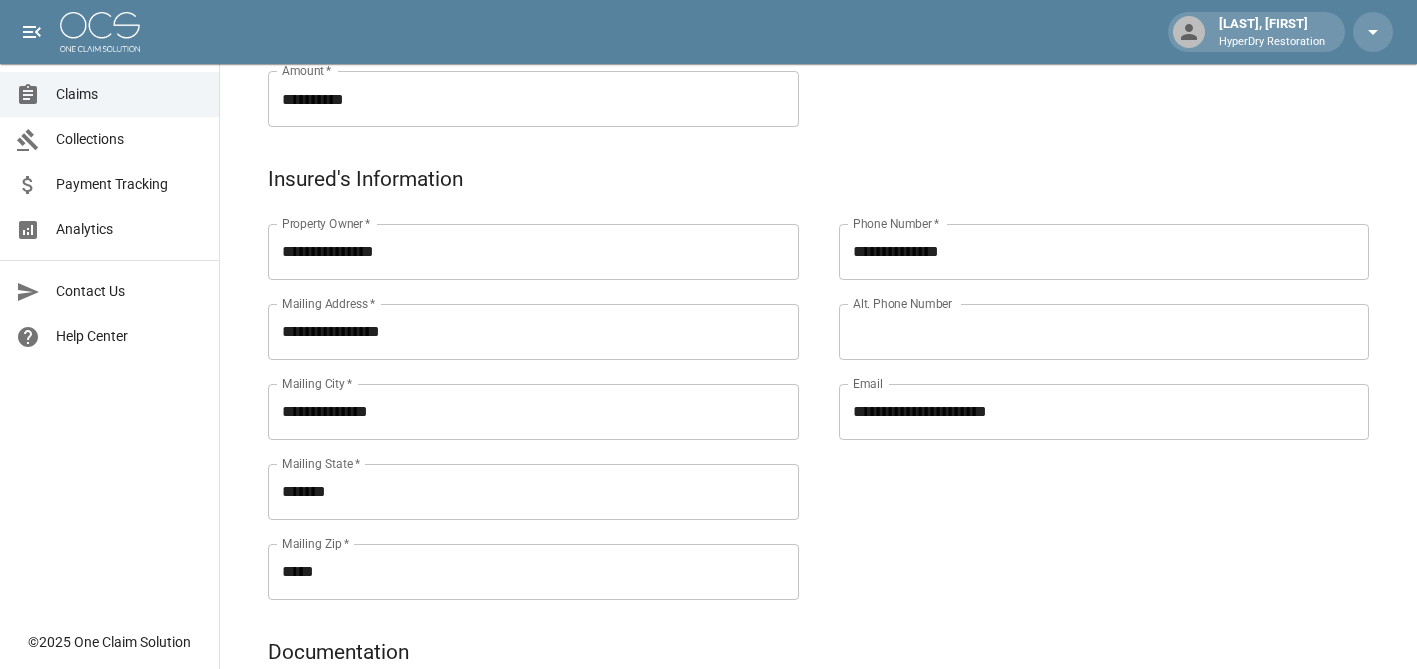 scroll, scrollTop: 599, scrollLeft: 15, axis: both 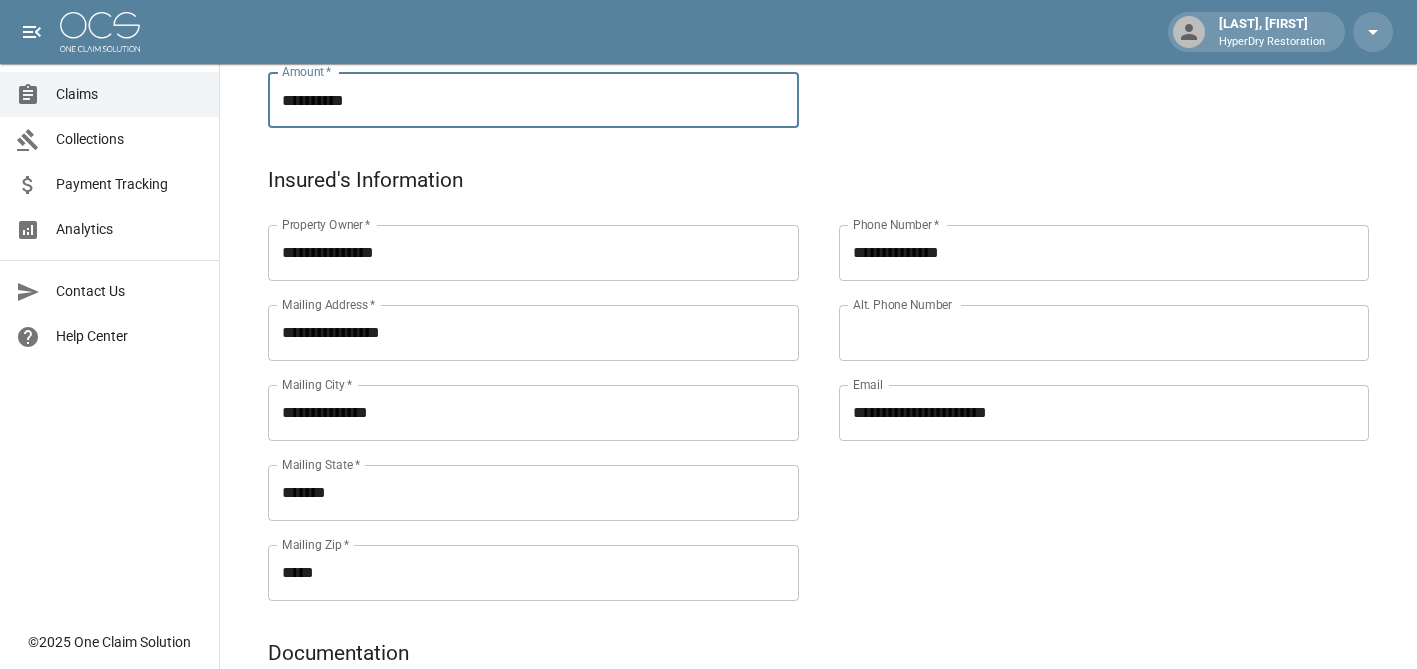drag, startPoint x: 373, startPoint y: 108, endPoint x: 251, endPoint y: 103, distance: 122.10242 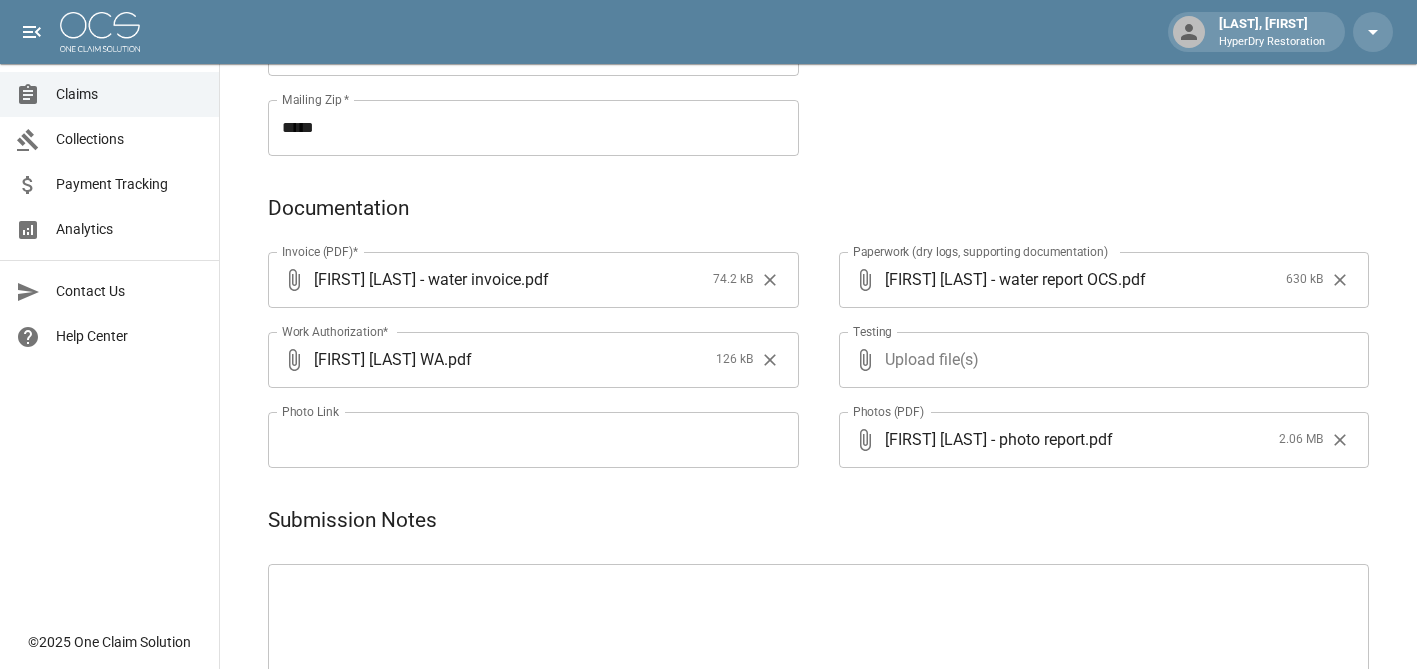 scroll, scrollTop: 1172, scrollLeft: 15, axis: both 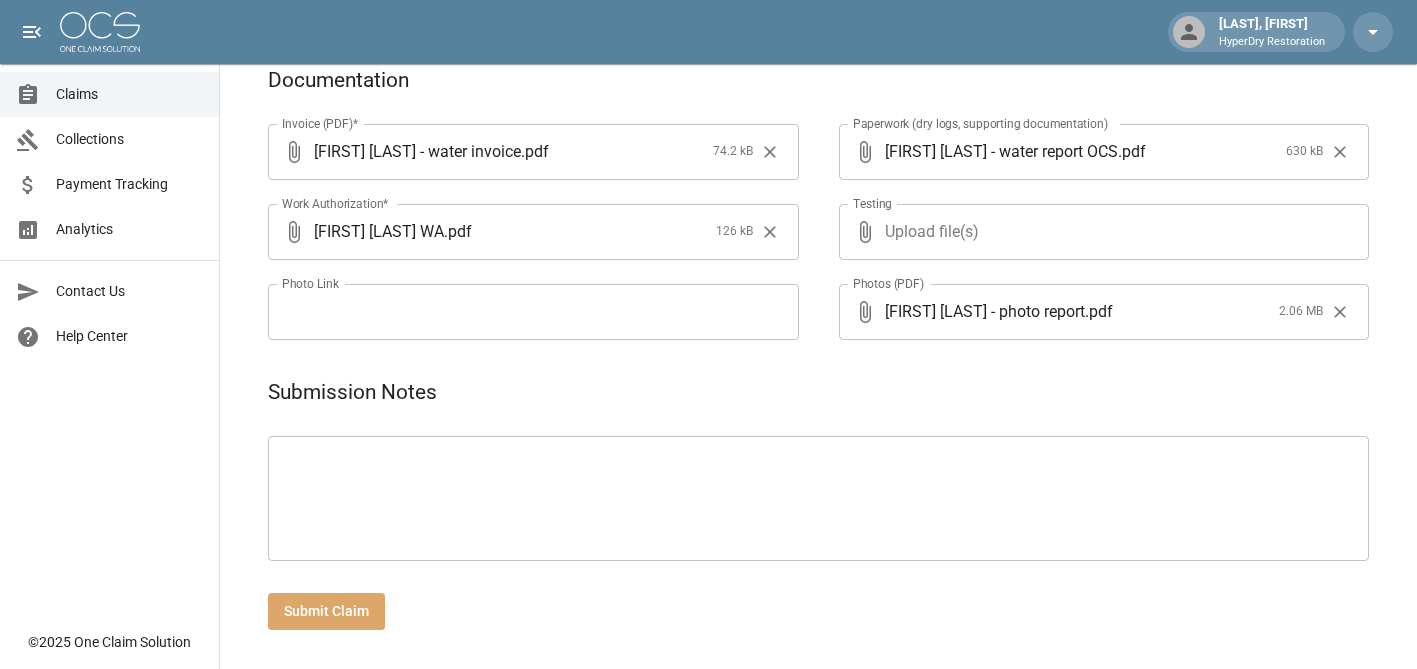 click on "Submit Claim" at bounding box center (326, 611) 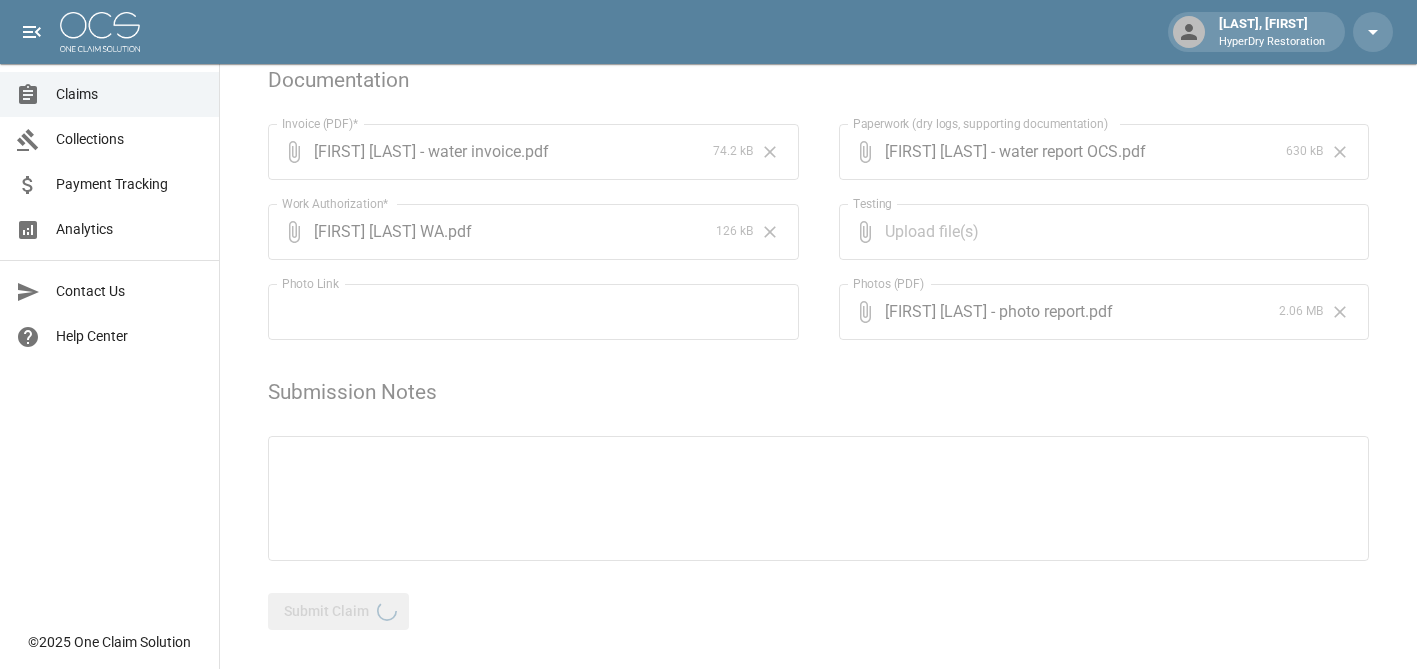 scroll, scrollTop: 0, scrollLeft: 0, axis: both 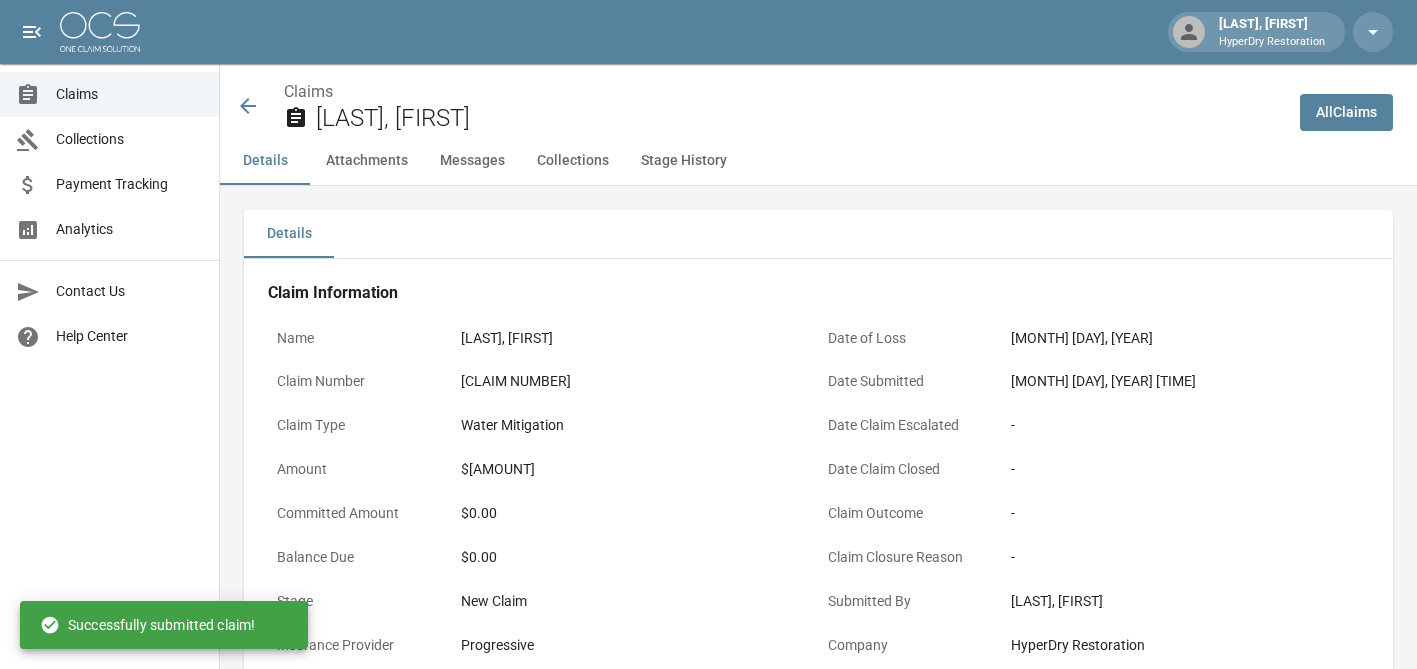 click on "Claims" at bounding box center (129, 94) 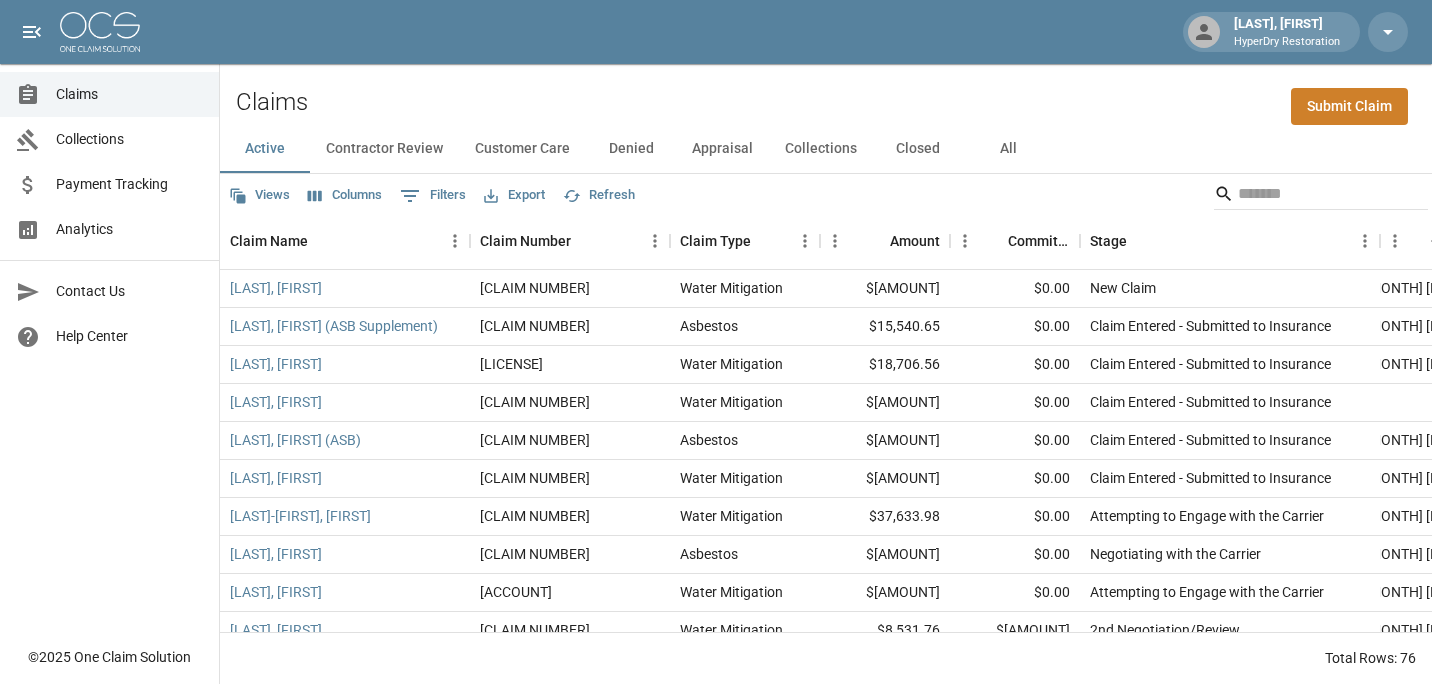 click on "Submit Claim" at bounding box center (1349, 106) 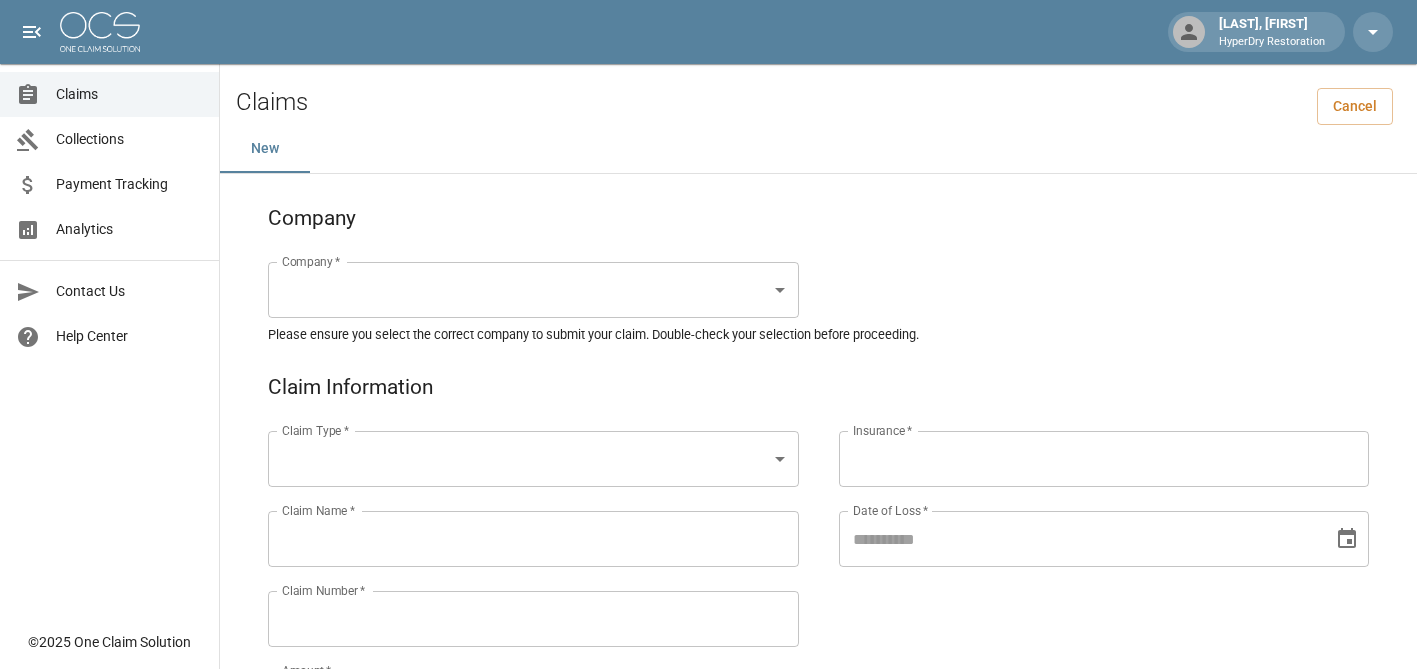 click on "Claim Name   *" at bounding box center [533, 539] 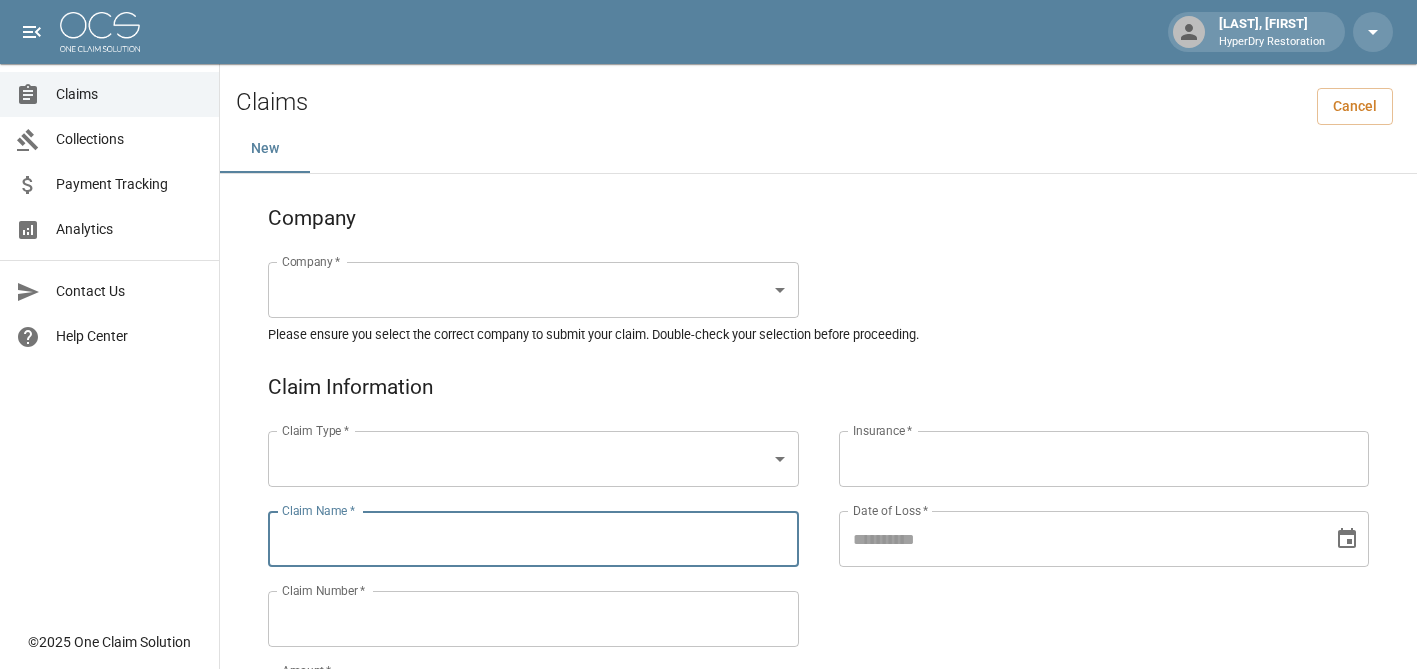 paste on "**********" 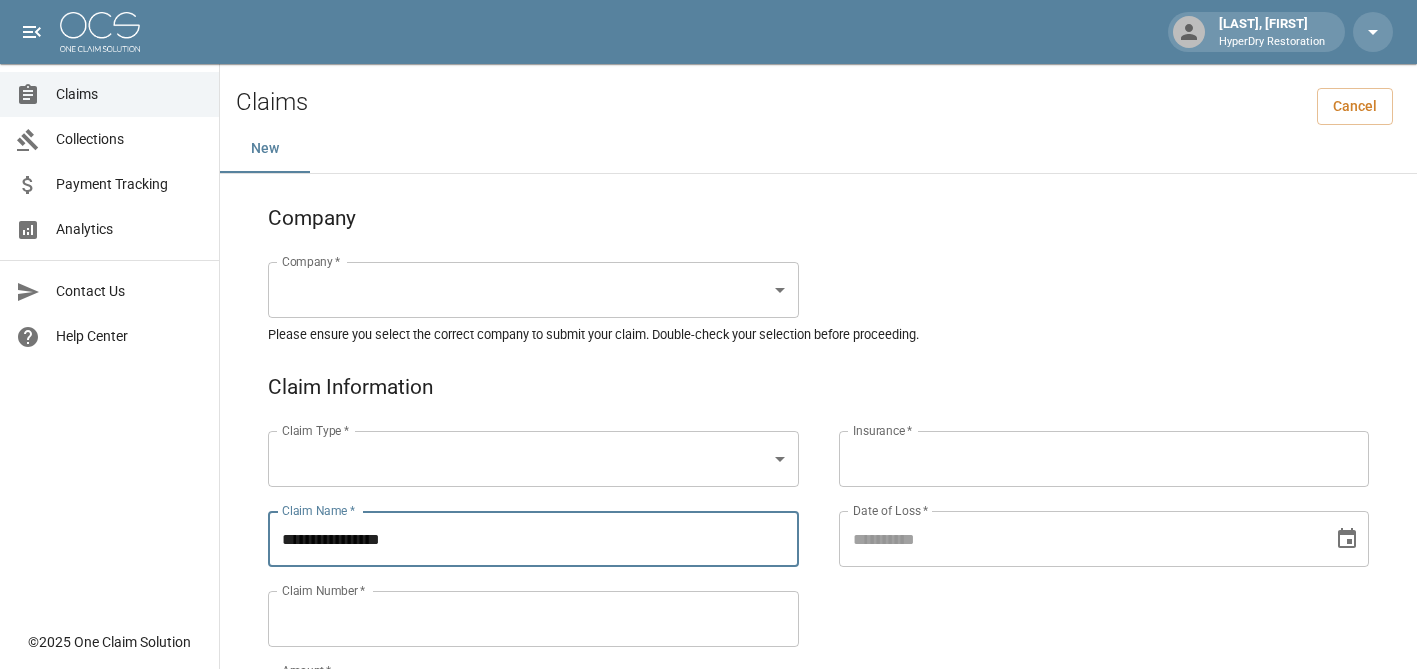 type on "**********" 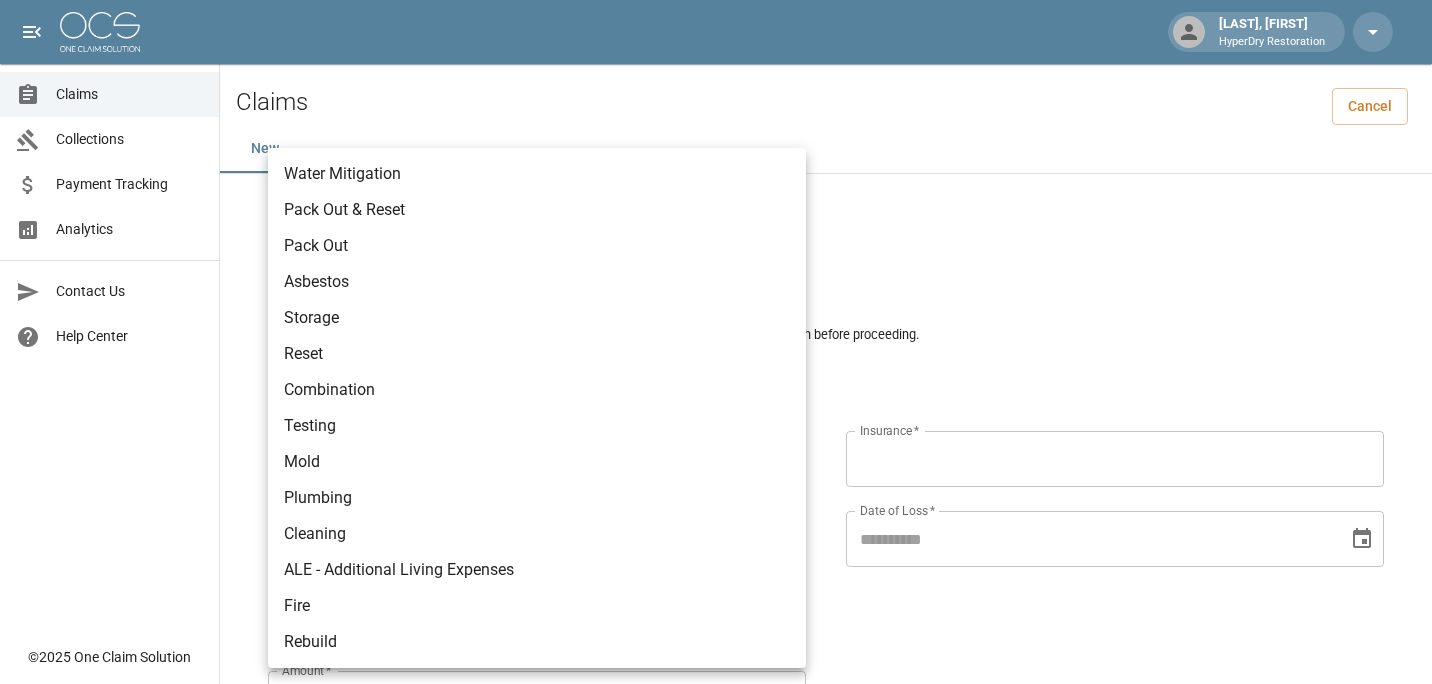 click on "**********" at bounding box center (716, 921) 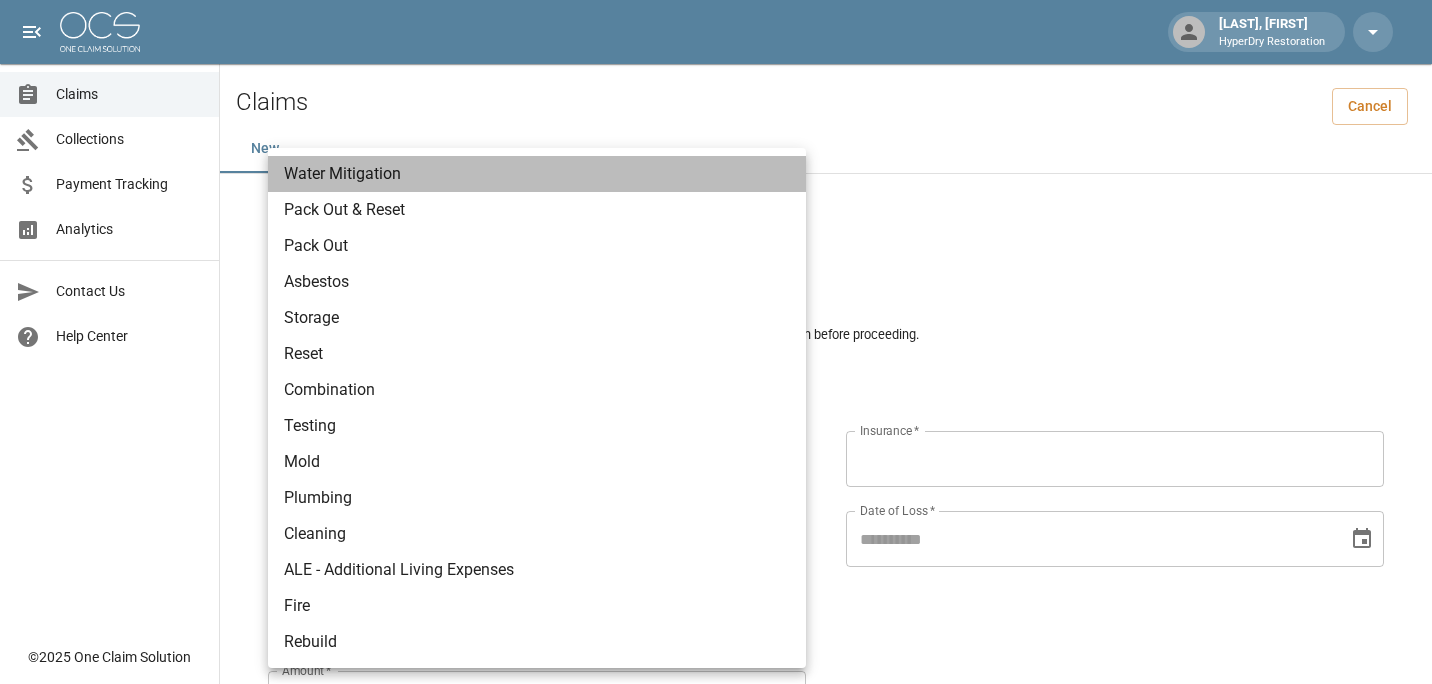 click on "Water Mitigation" at bounding box center [537, 174] 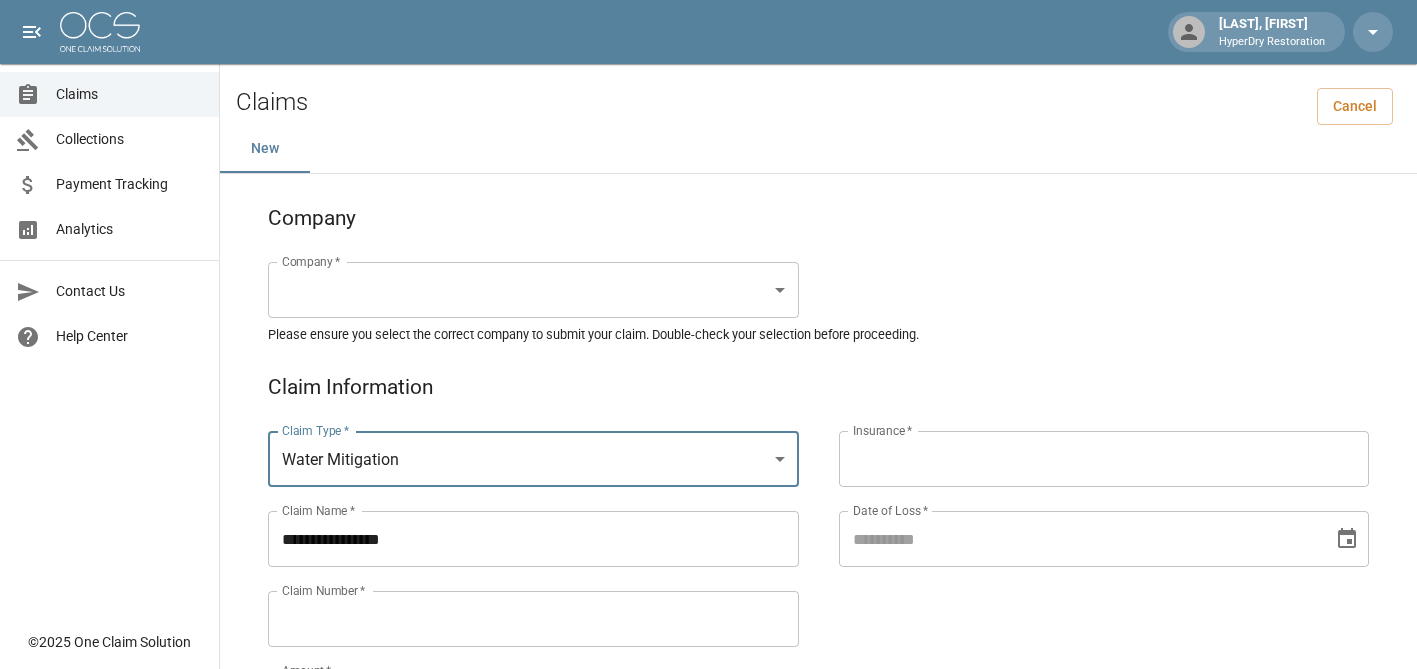 click on "**********" at bounding box center (708, 921) 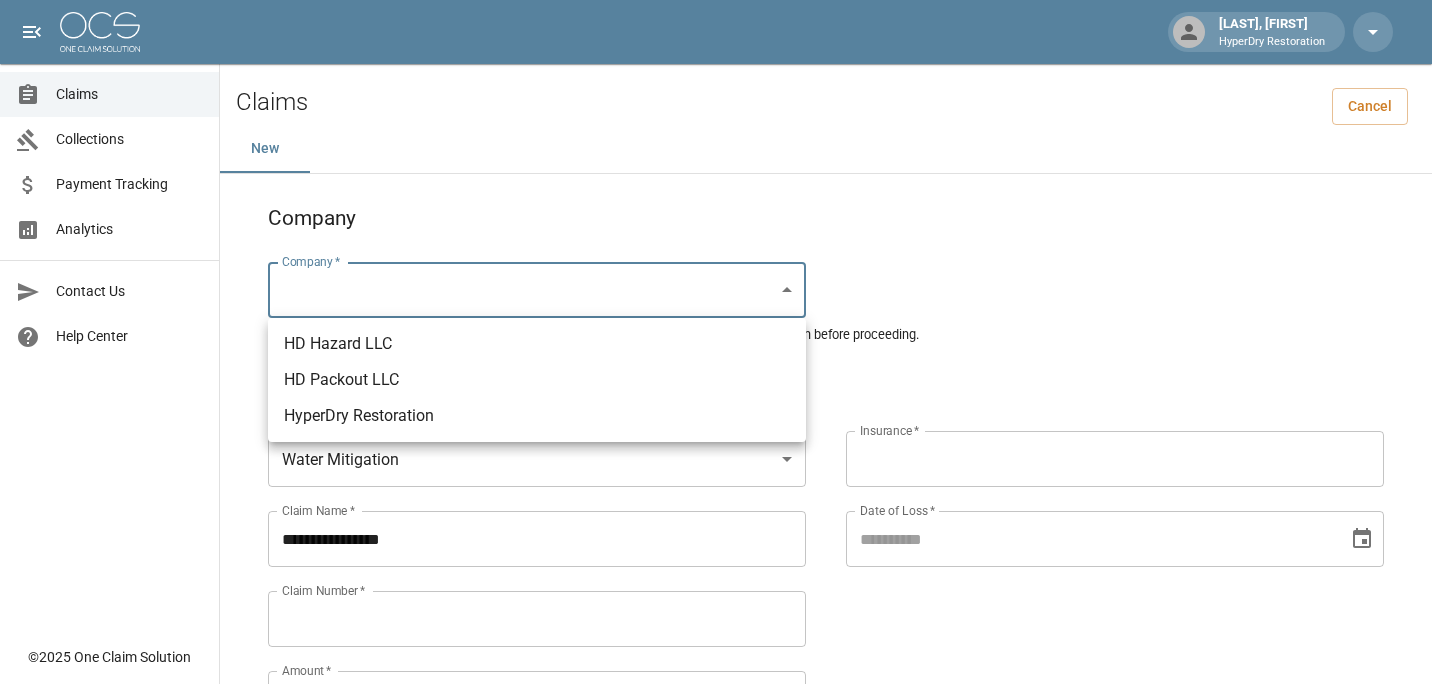 click on "HyperDry Restoration" at bounding box center (537, 416) 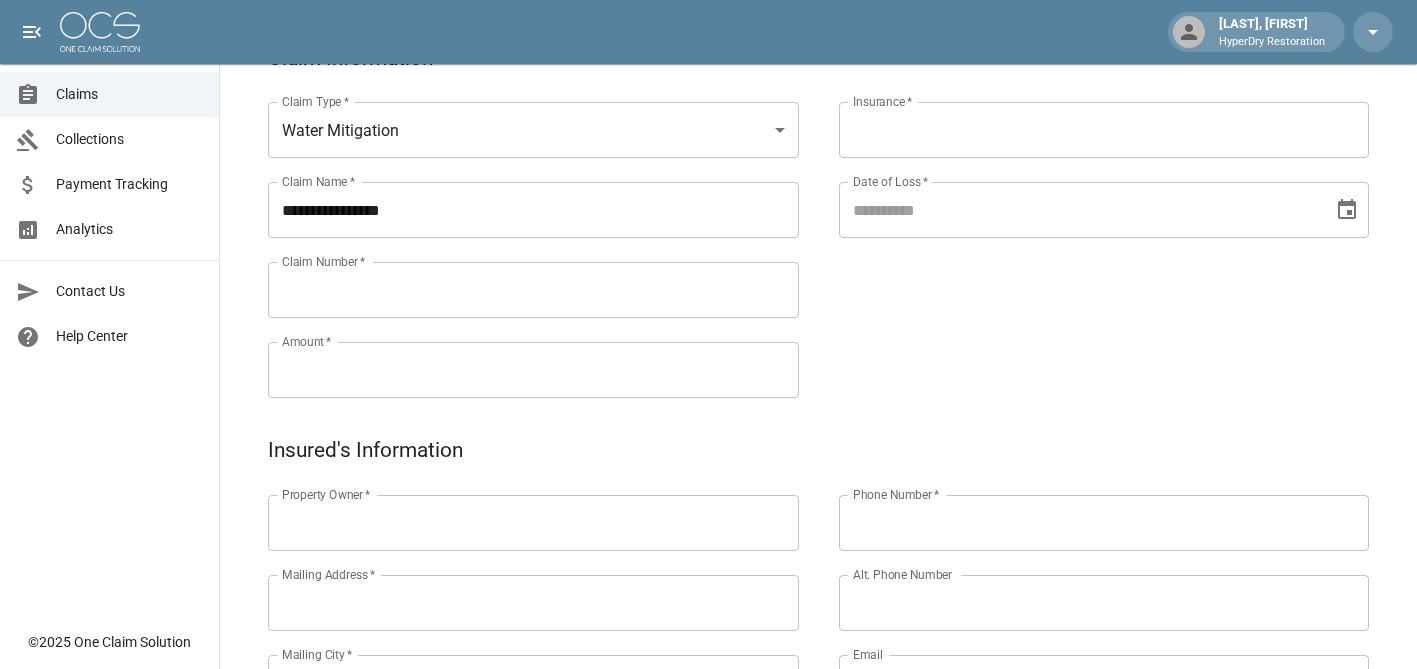 scroll, scrollTop: 330, scrollLeft: 0, axis: vertical 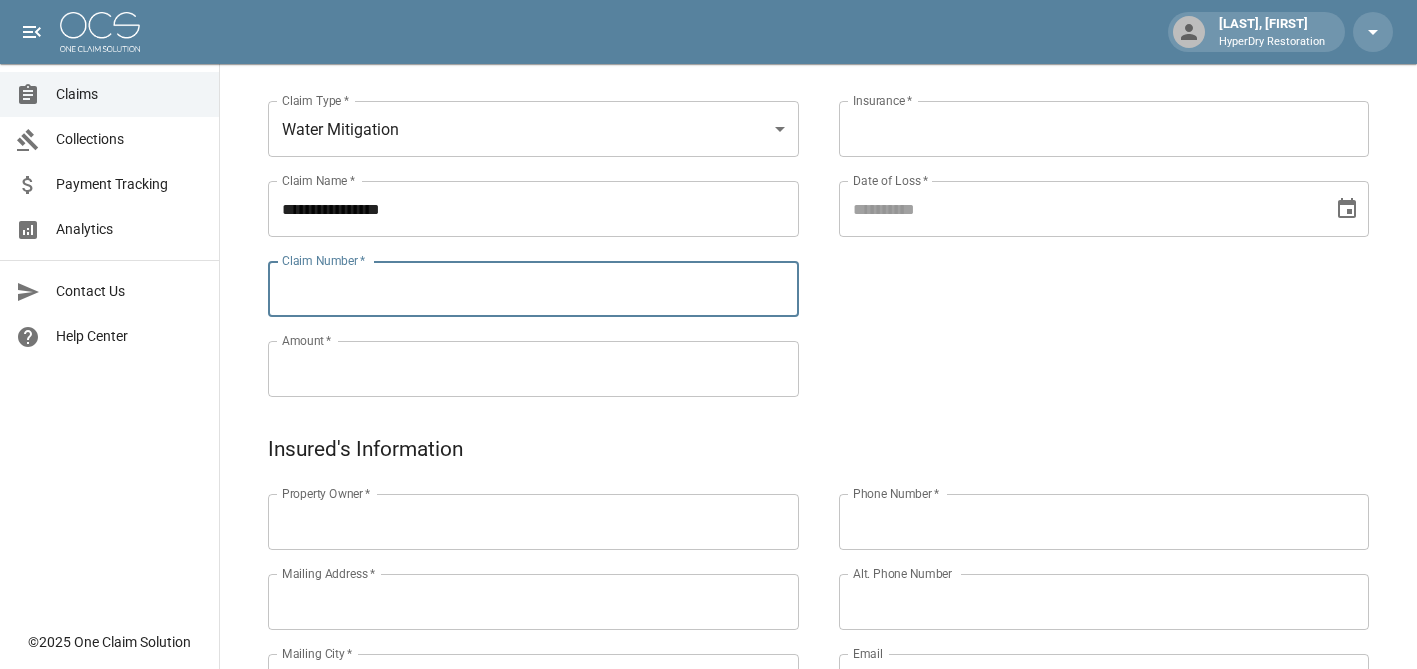 click on "Claim Number   *" at bounding box center [533, 289] 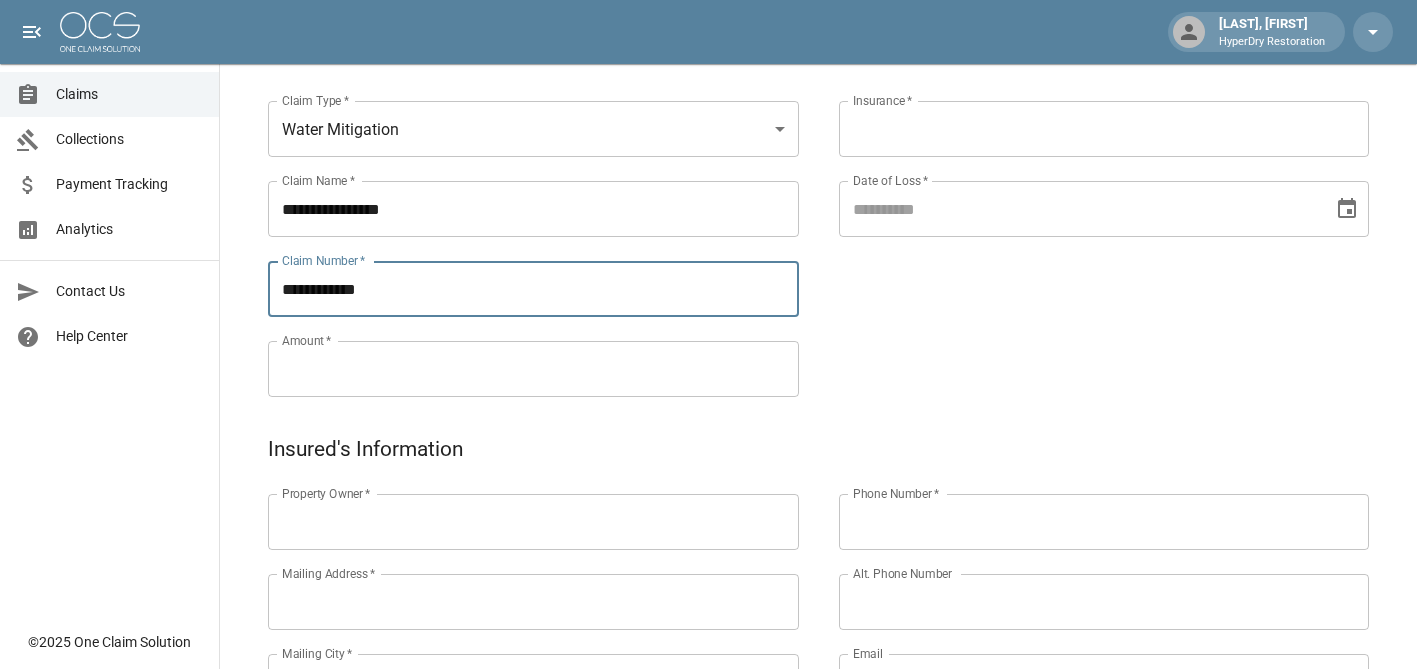 type on "**********" 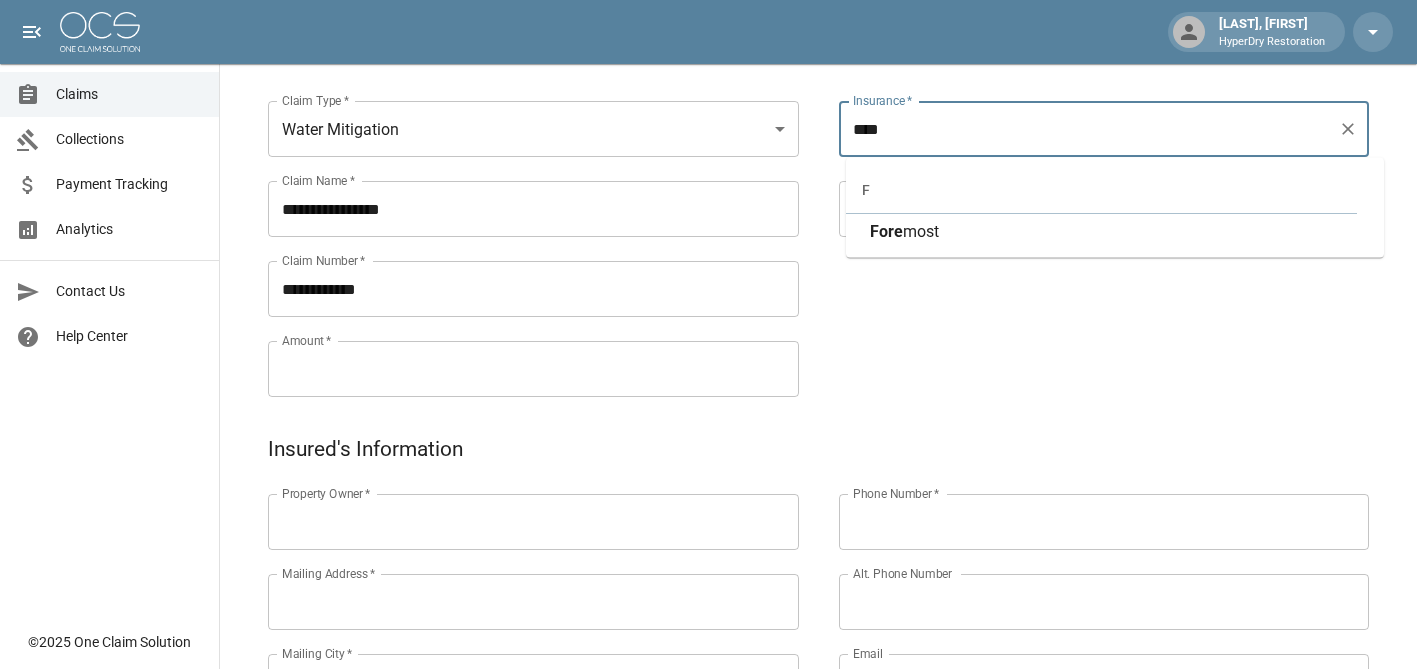 click on "Fore most" at bounding box center [1115, 232] 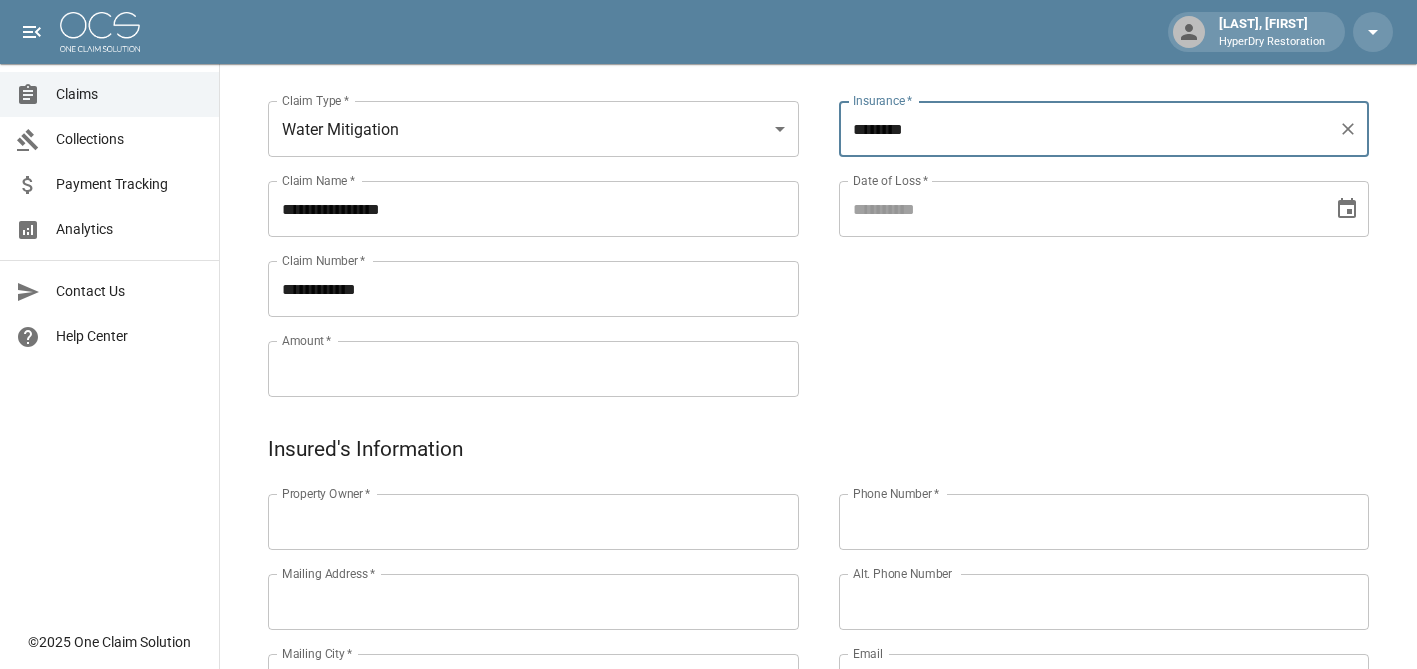 type on "********" 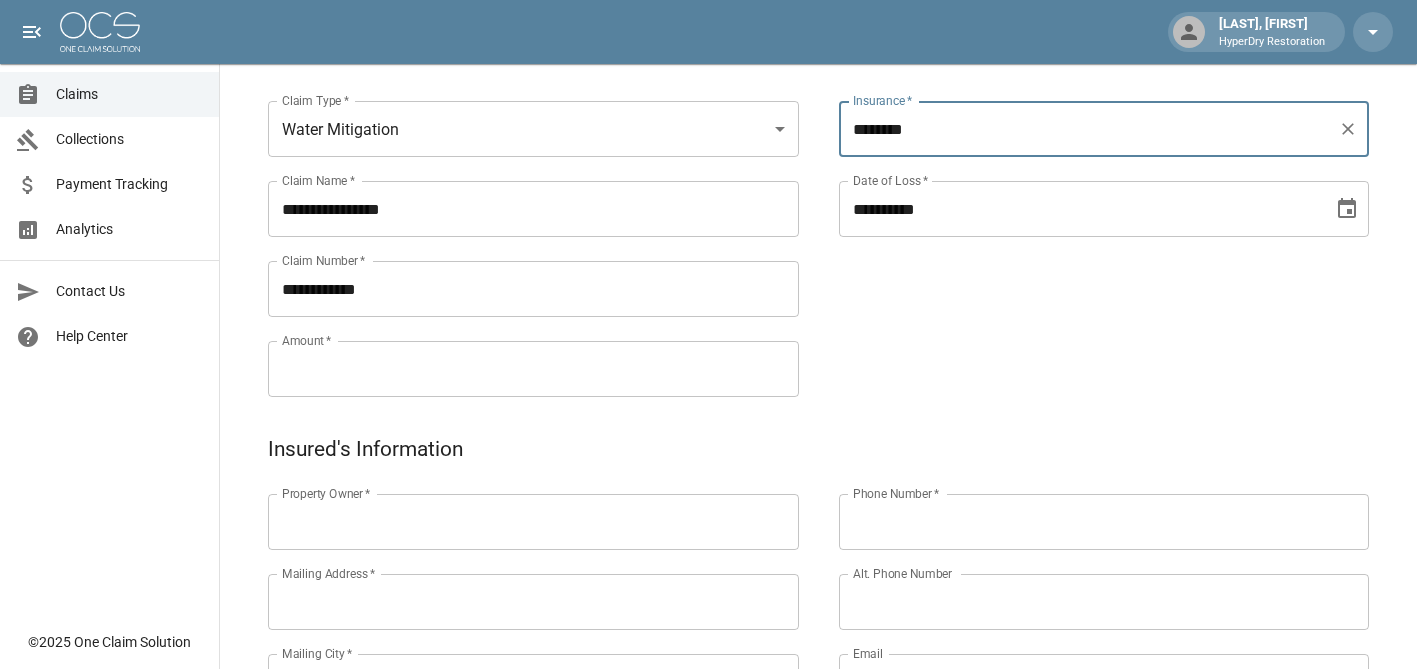 click on "**********" at bounding box center [1079, 209] 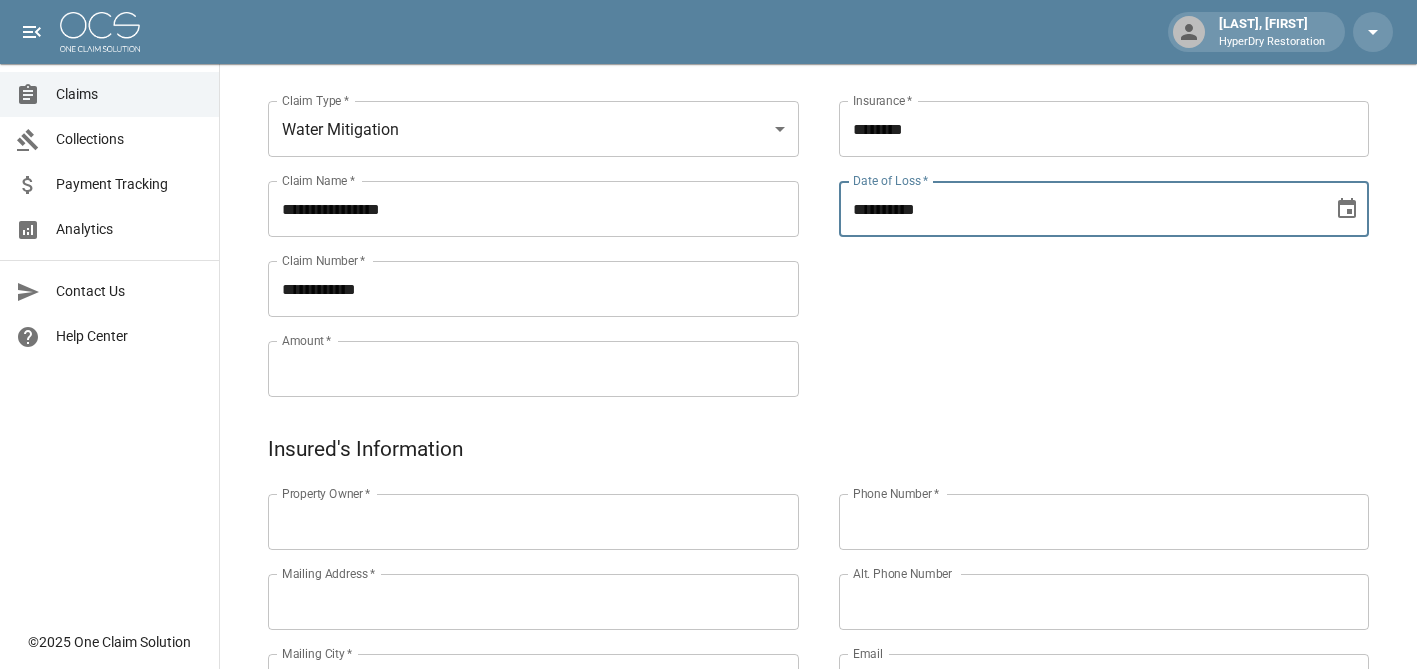 type on "**********" 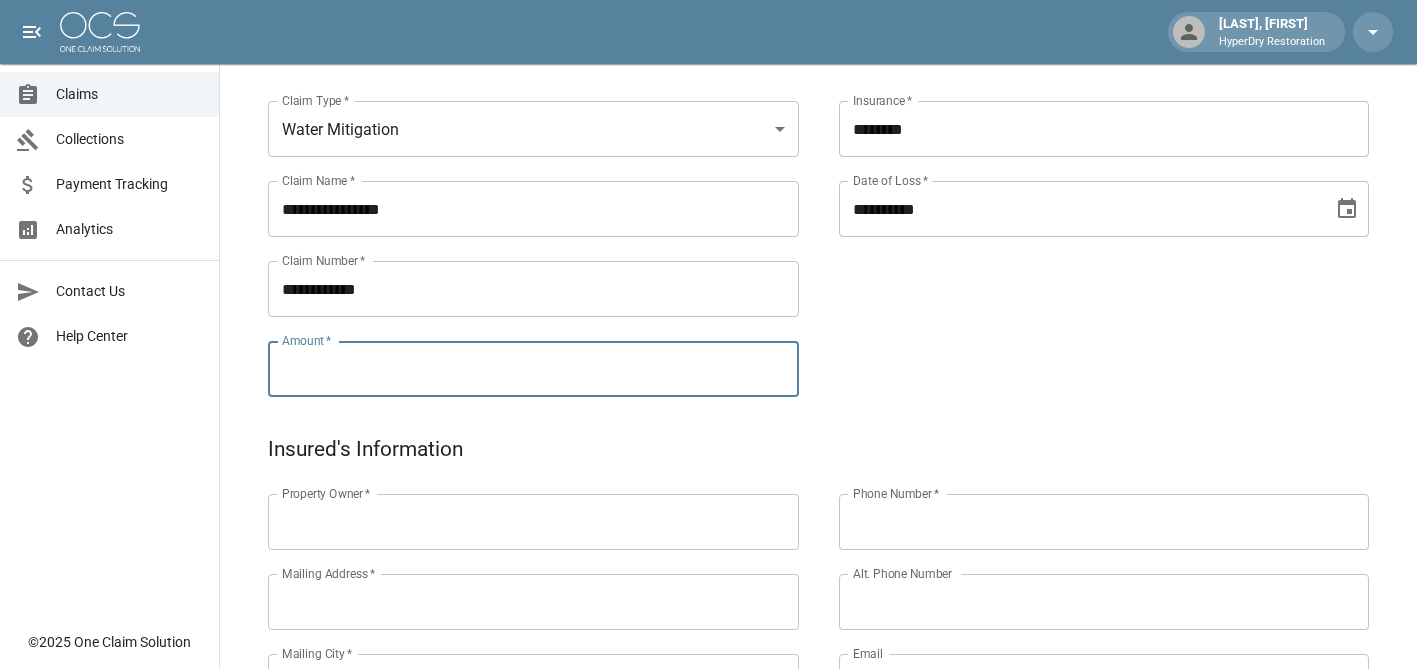 paste on "*********" 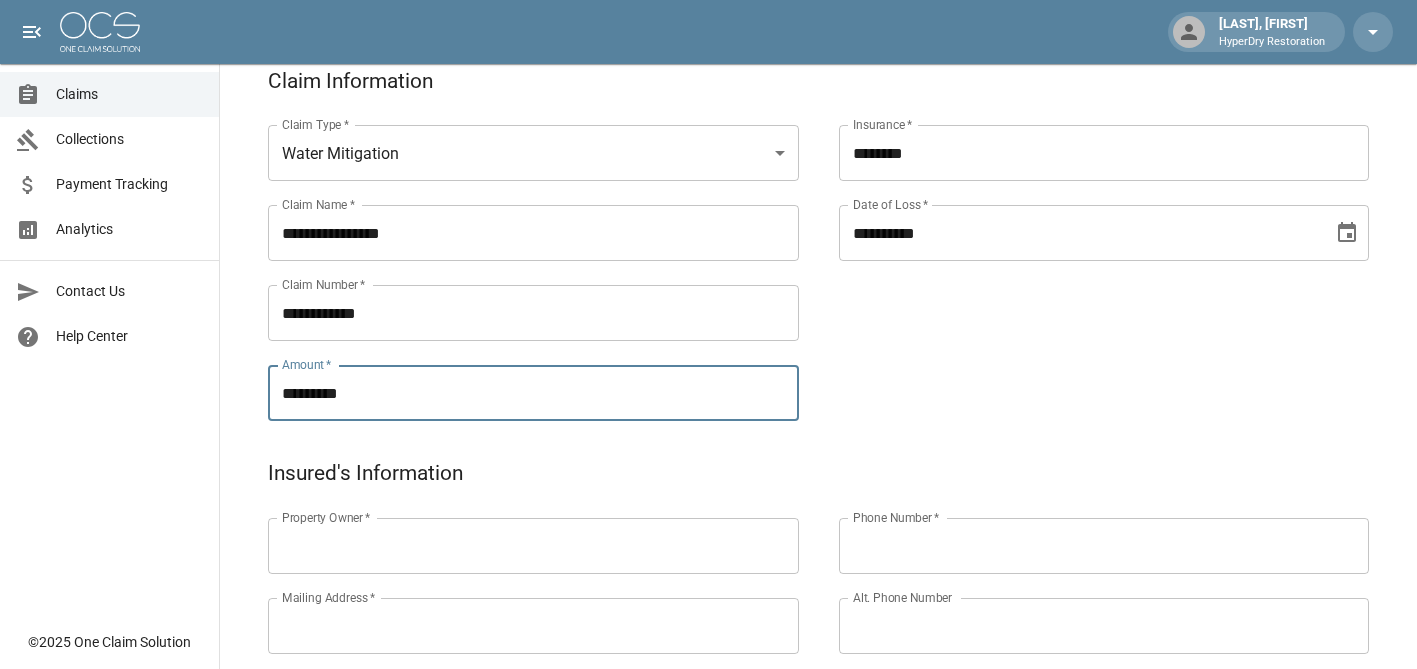 scroll, scrollTop: 577, scrollLeft: 0, axis: vertical 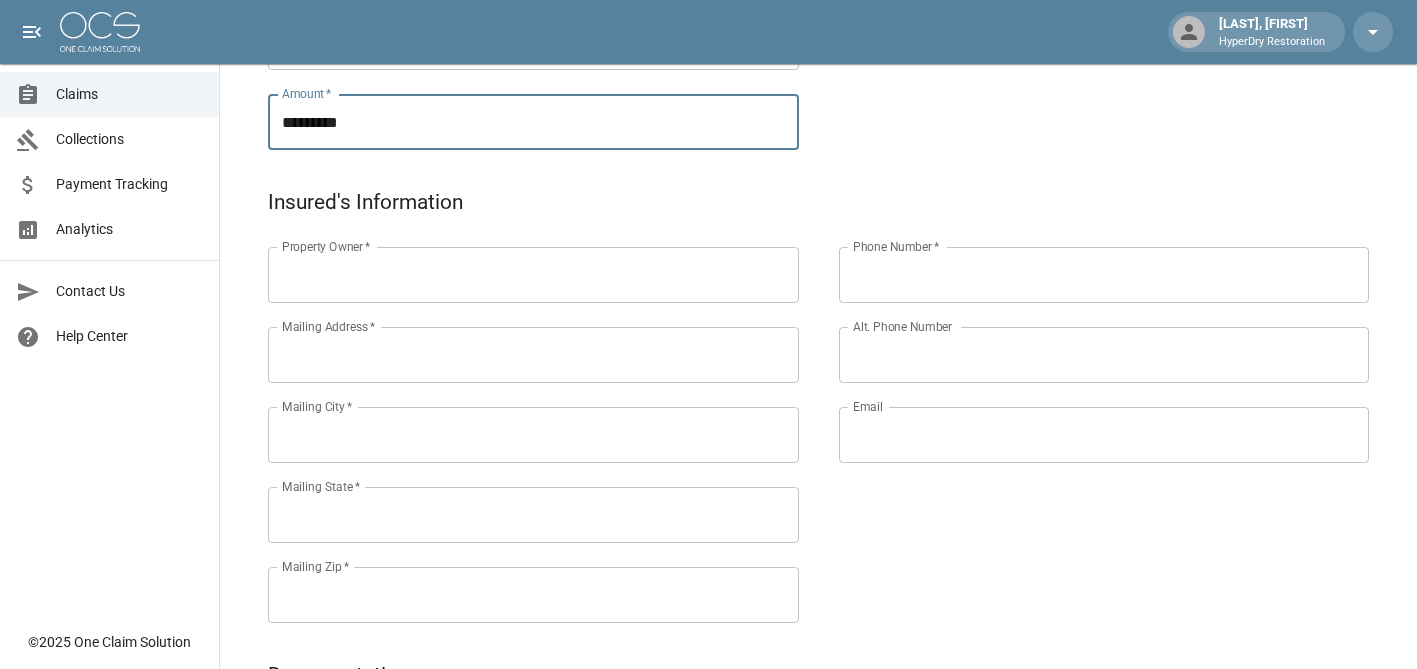 type on "*********" 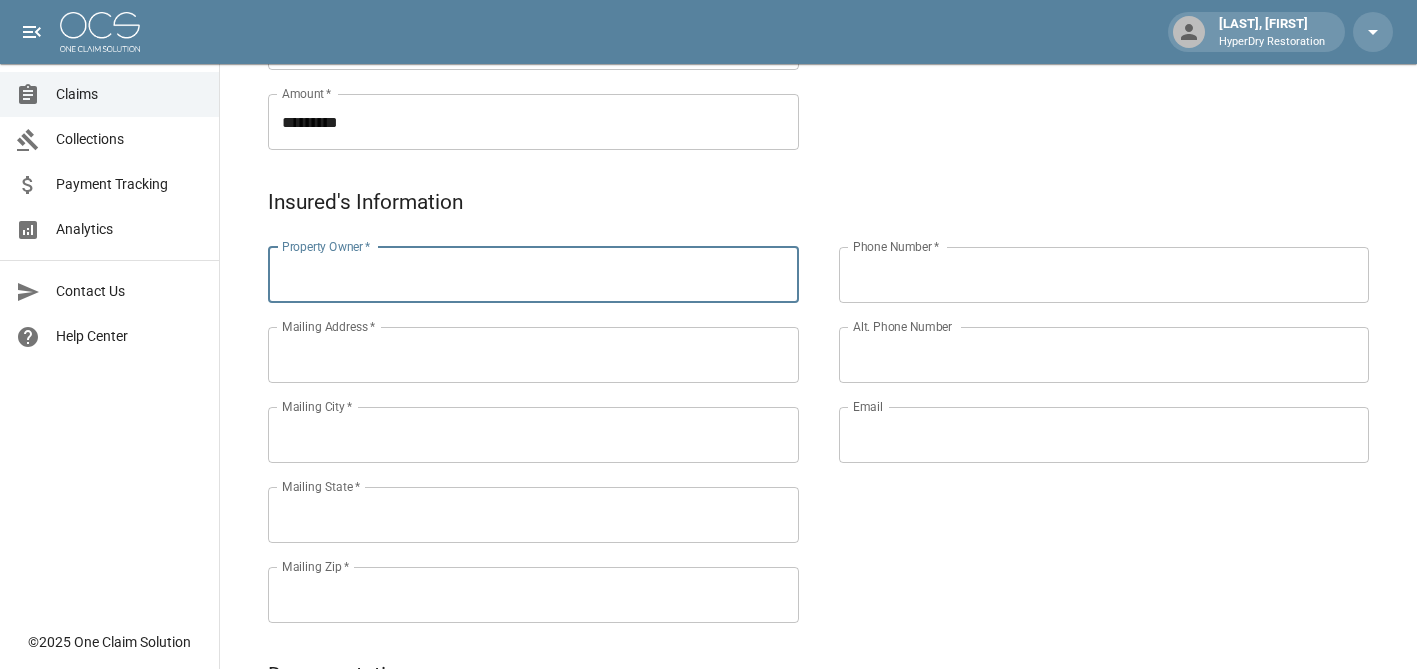 click on "Property Owner   *" at bounding box center (533, 275) 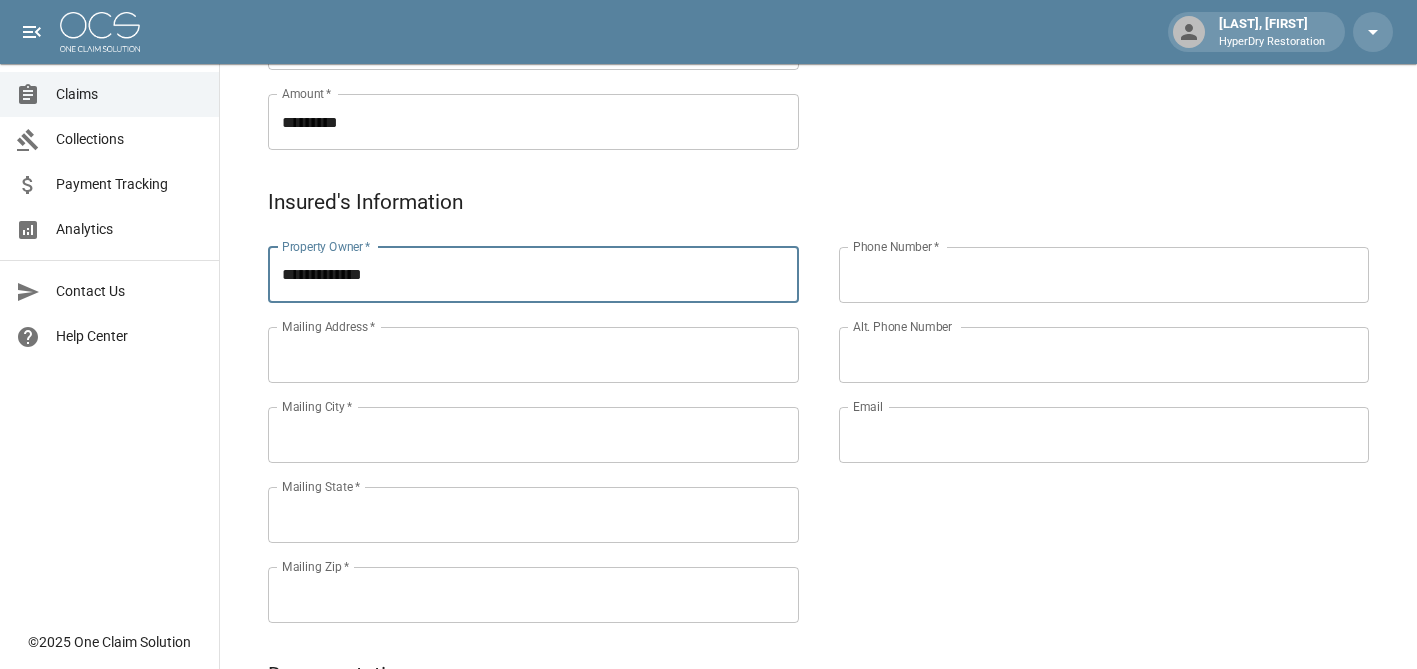 click on "**********" at bounding box center (533, 275) 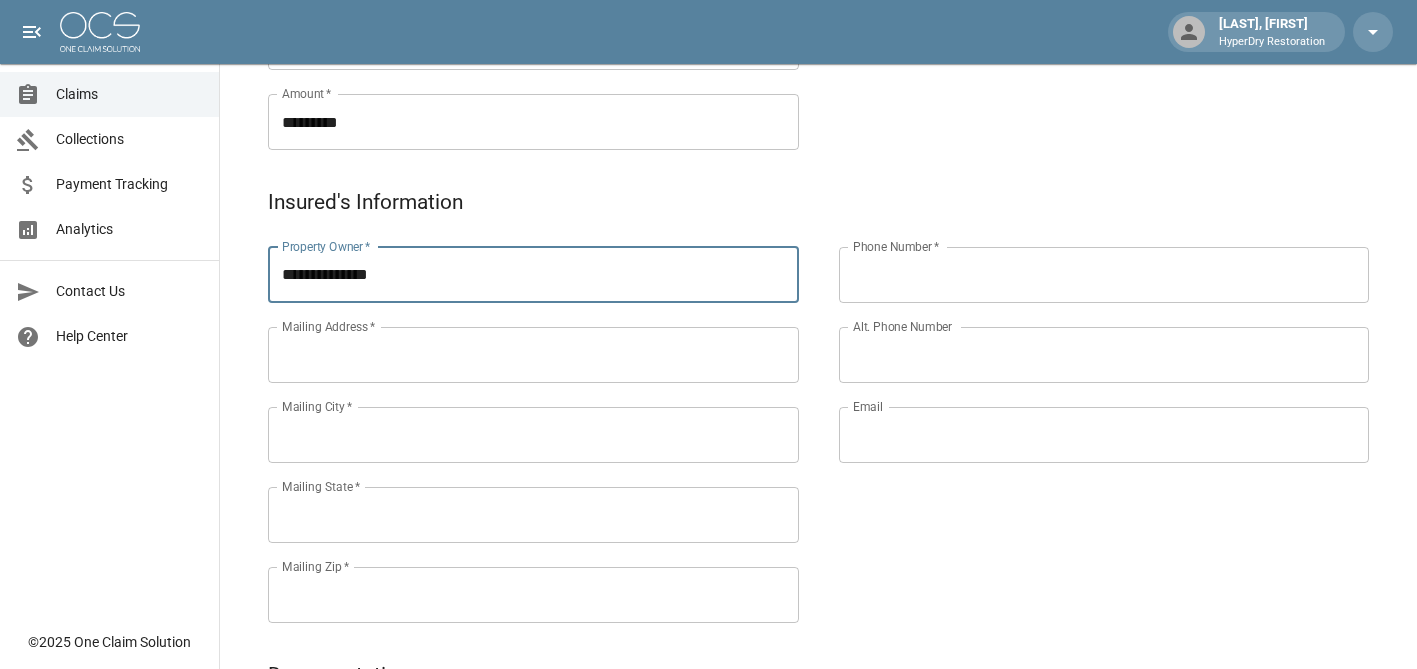 type on "**********" 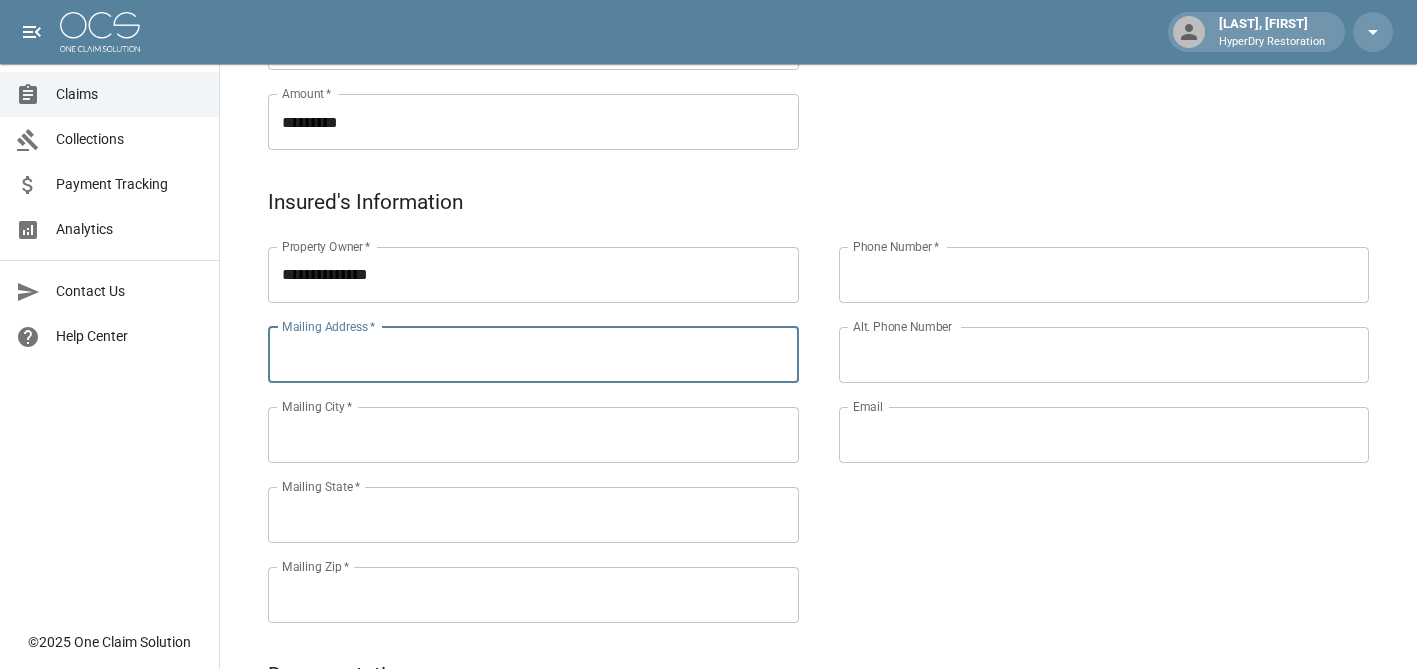 paste on "**********" 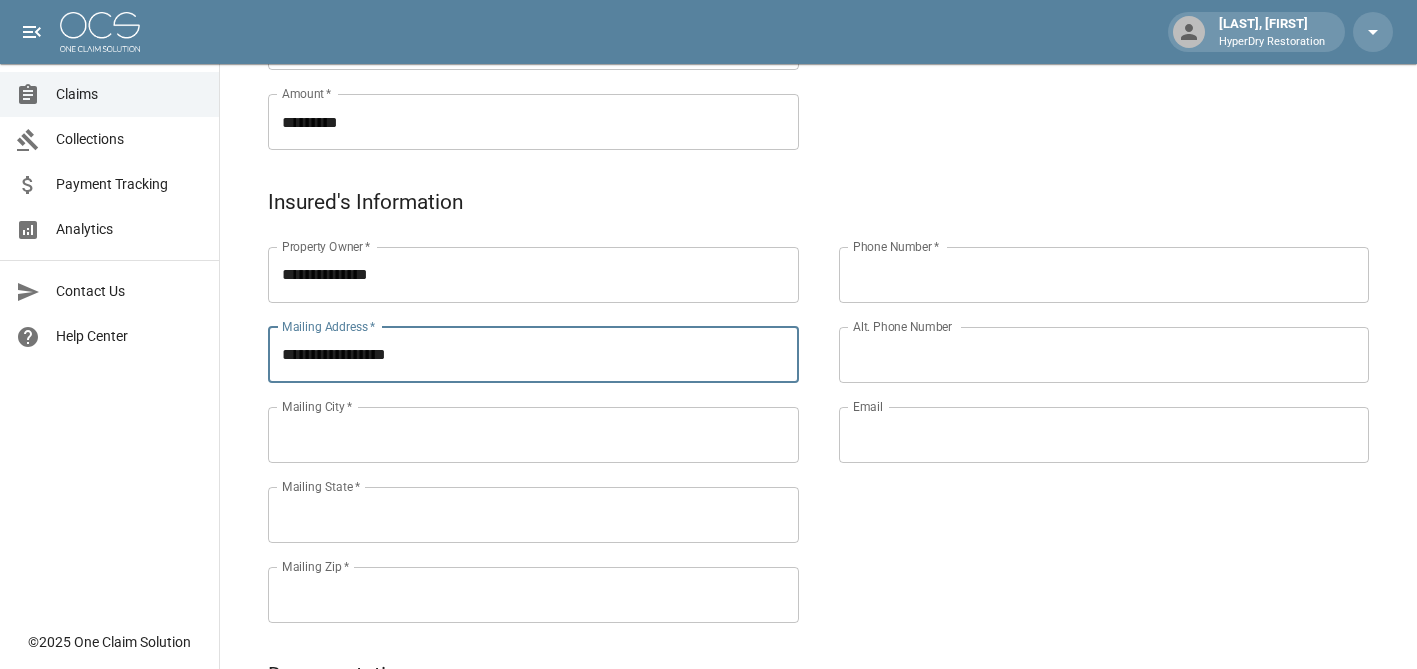 type on "**********" 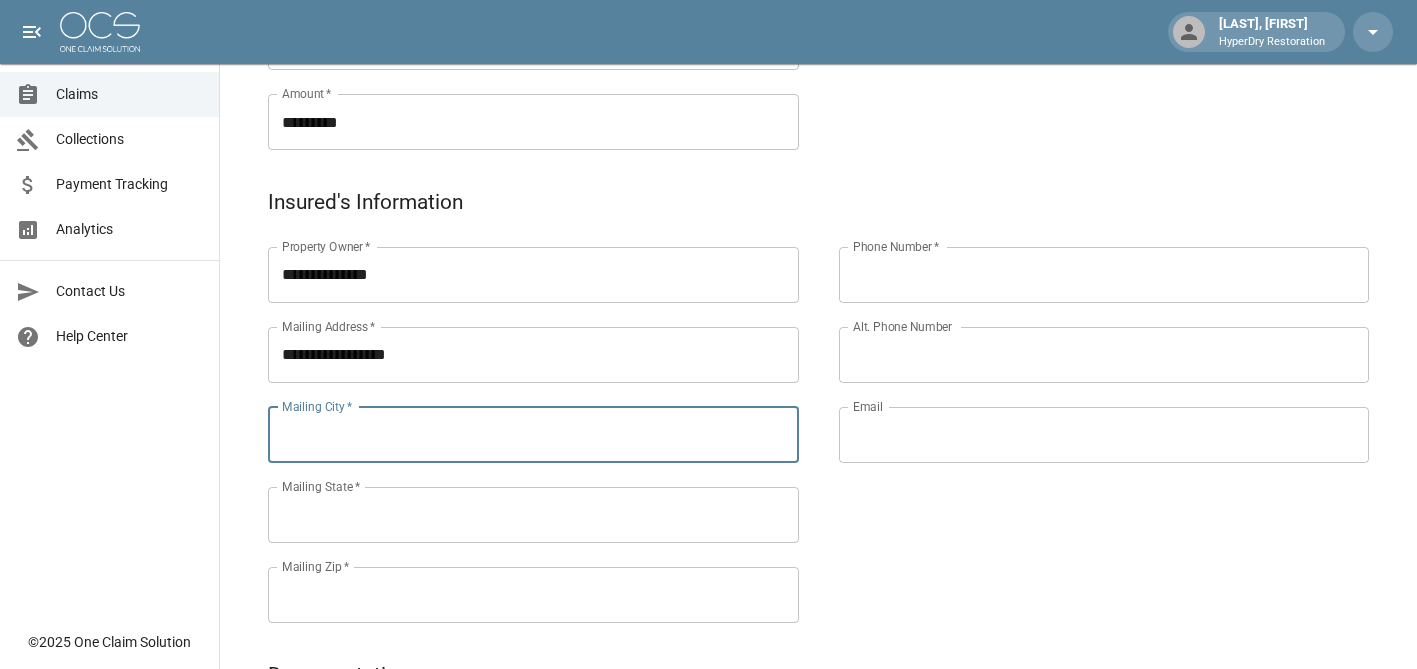 click on "Mailing City   *" at bounding box center (533, 435) 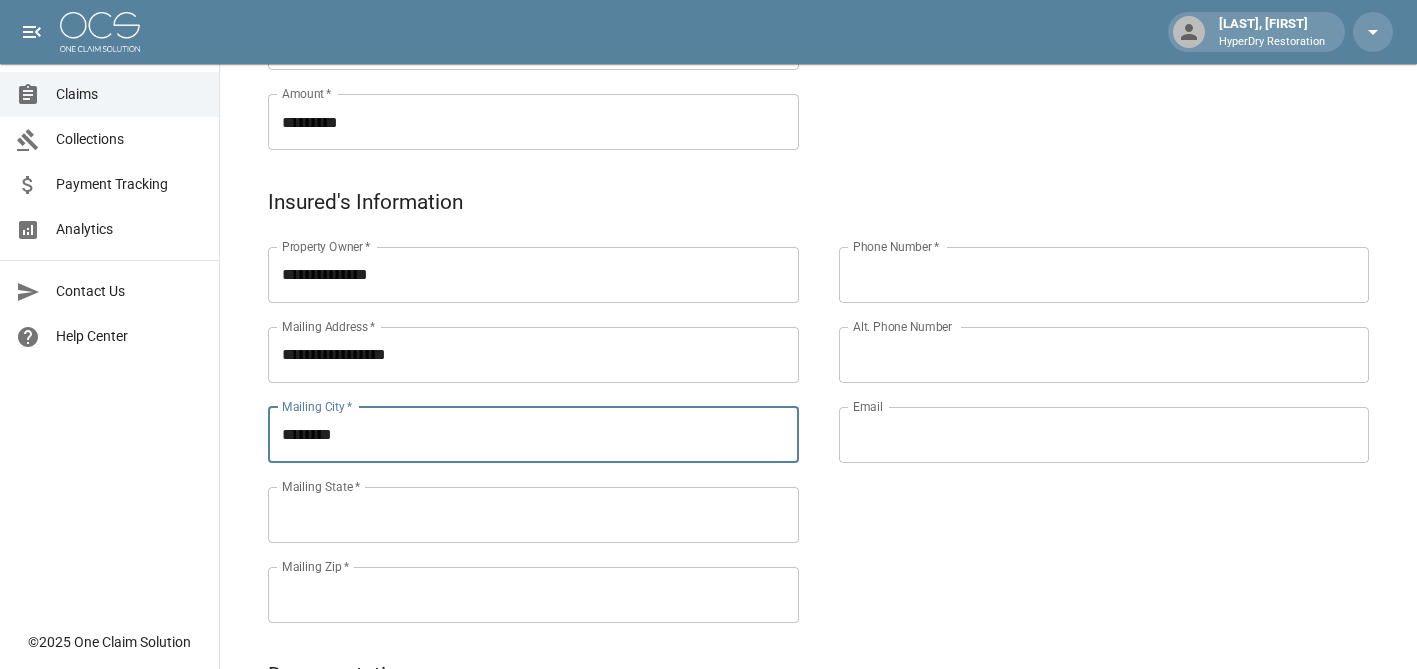 type on "********" 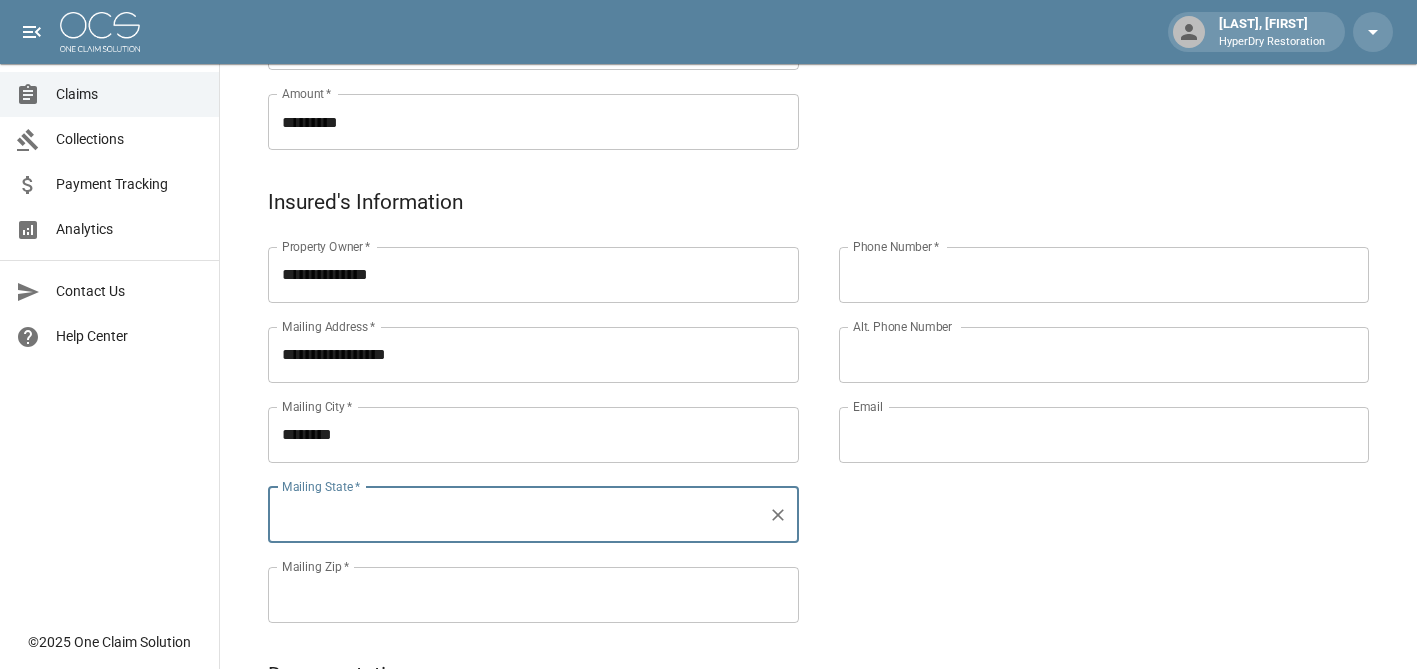 click on "Mailing State   *" at bounding box center [518, 515] 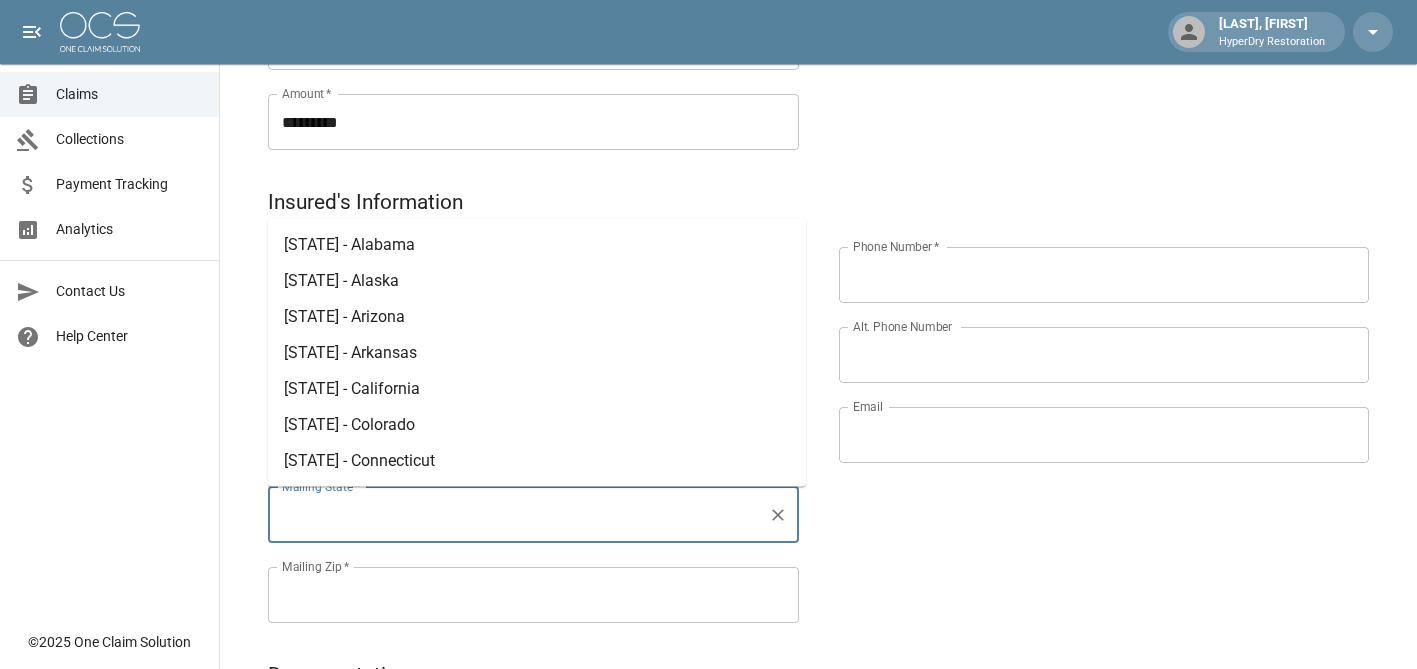 click on "[STATE] - Arizona" at bounding box center [344, 316] 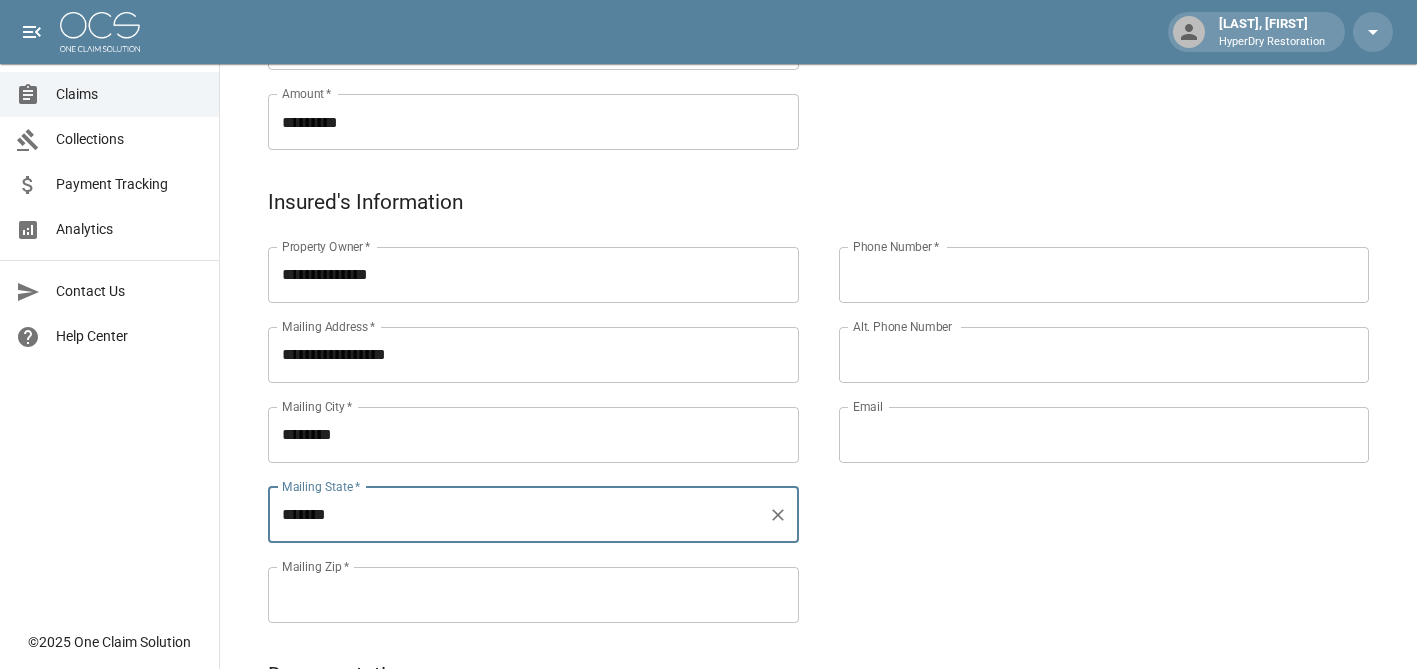 click on "Mailing Zip   *" at bounding box center [533, 595] 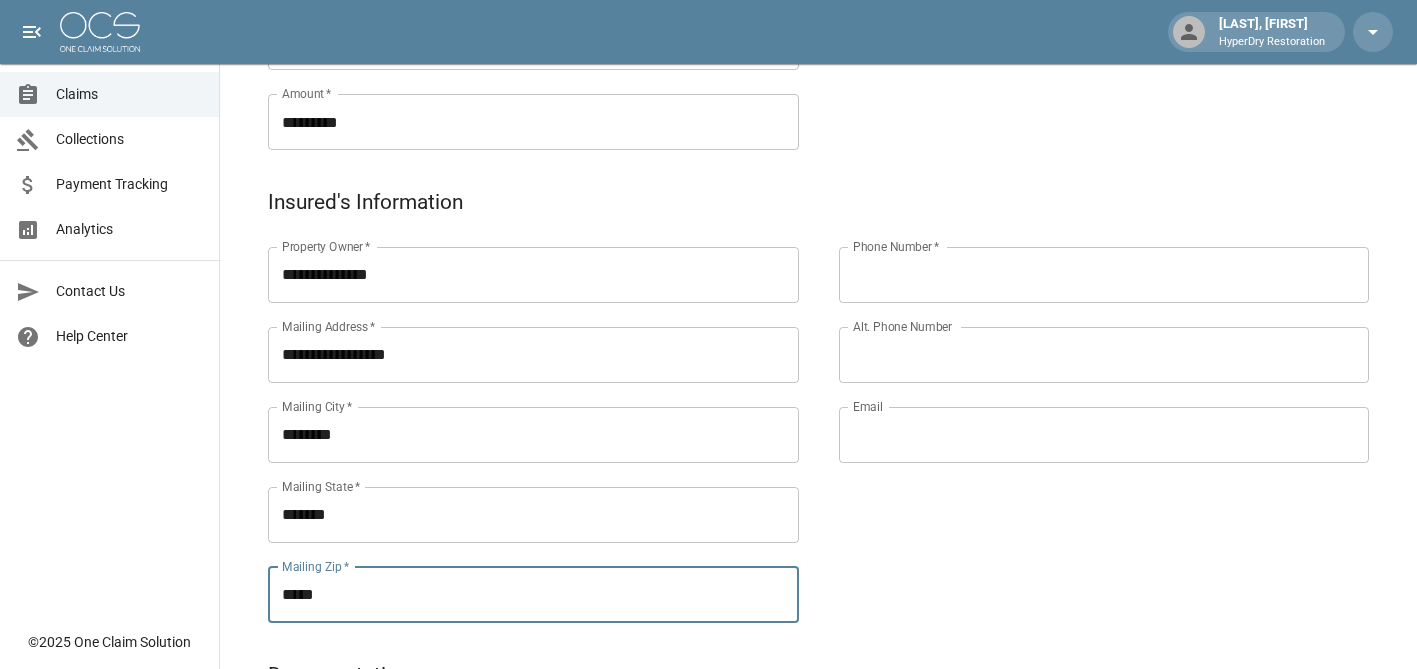 type on "*****" 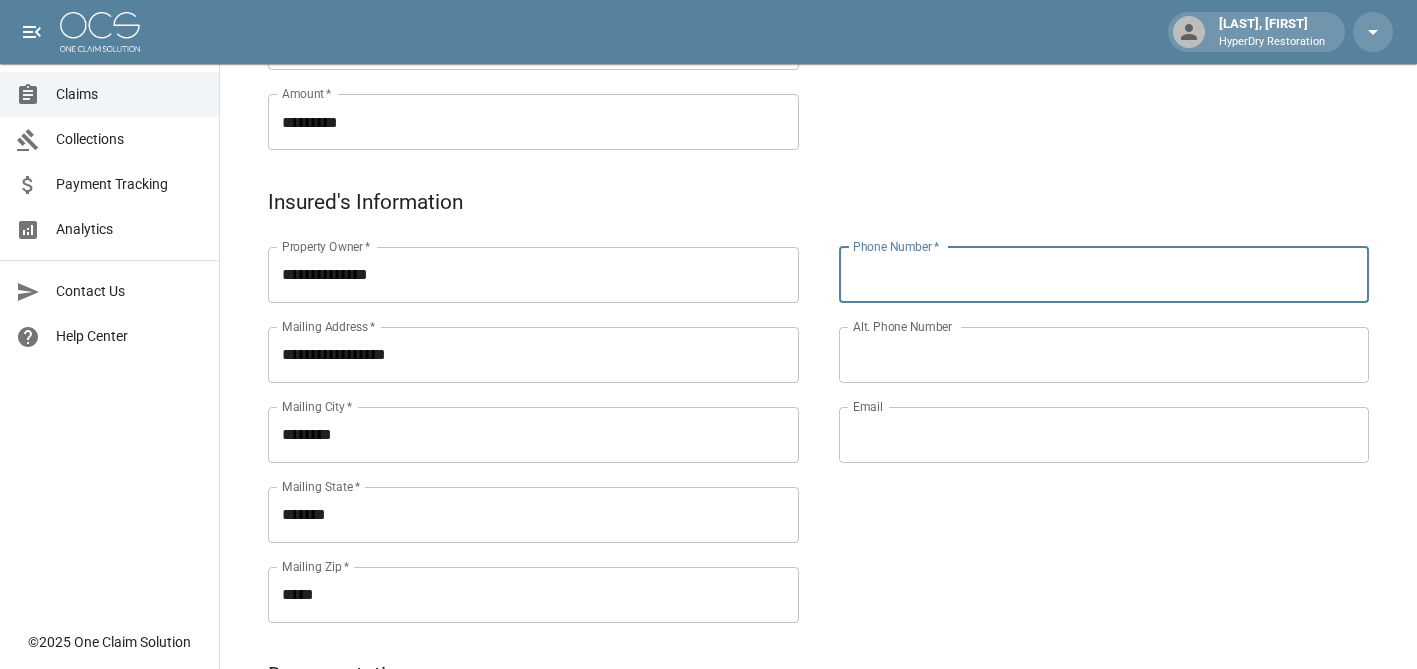 click on "Phone Number   *" at bounding box center [1104, 275] 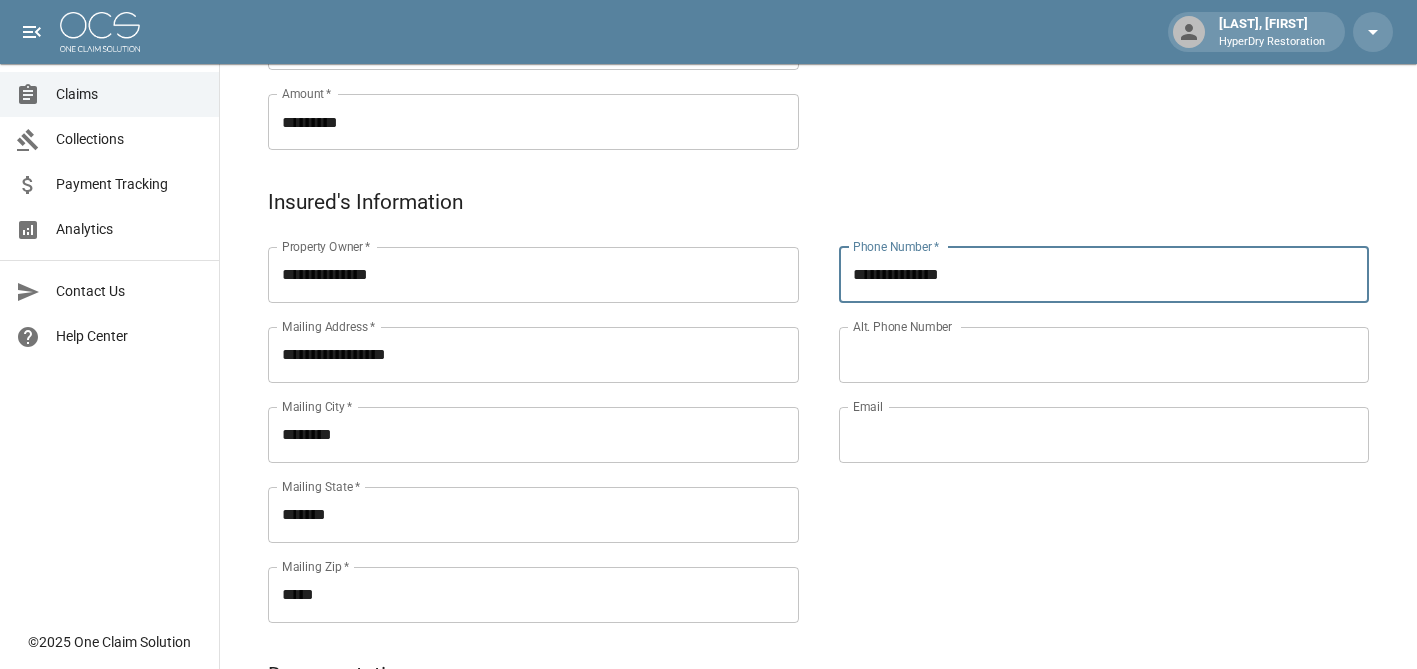 type on "**********" 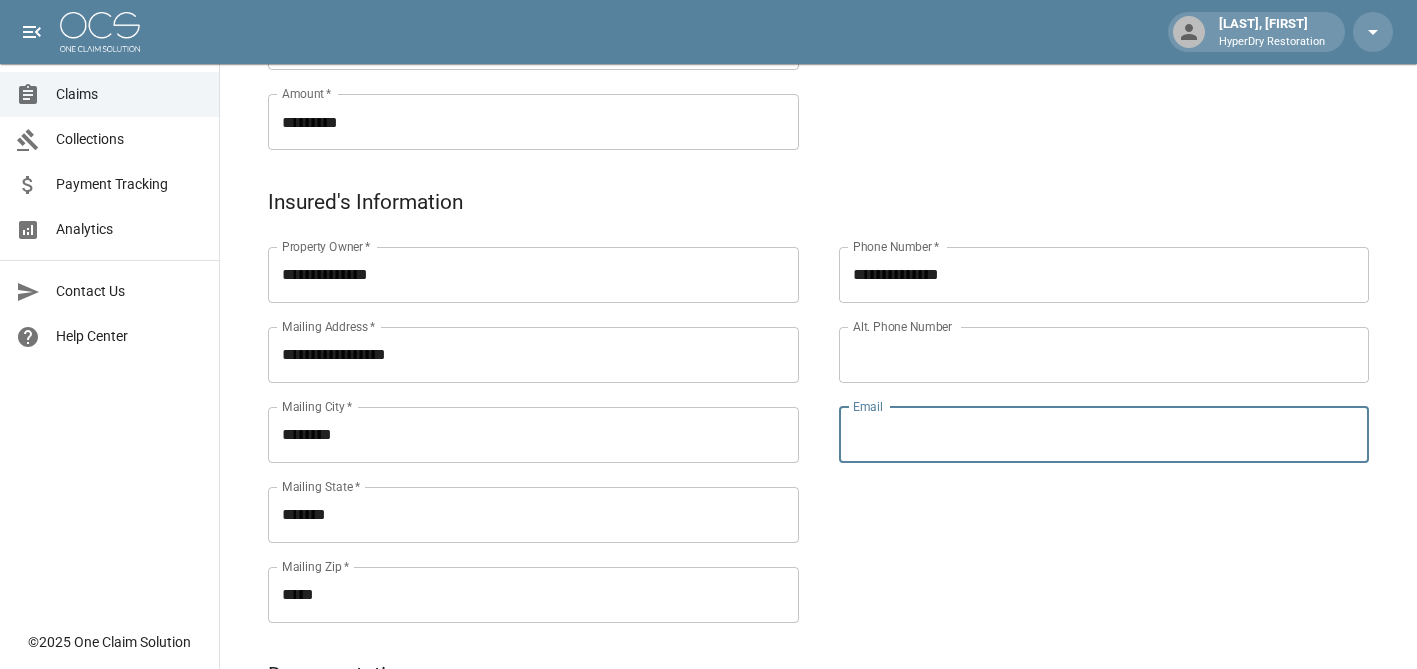 paste on "**********" 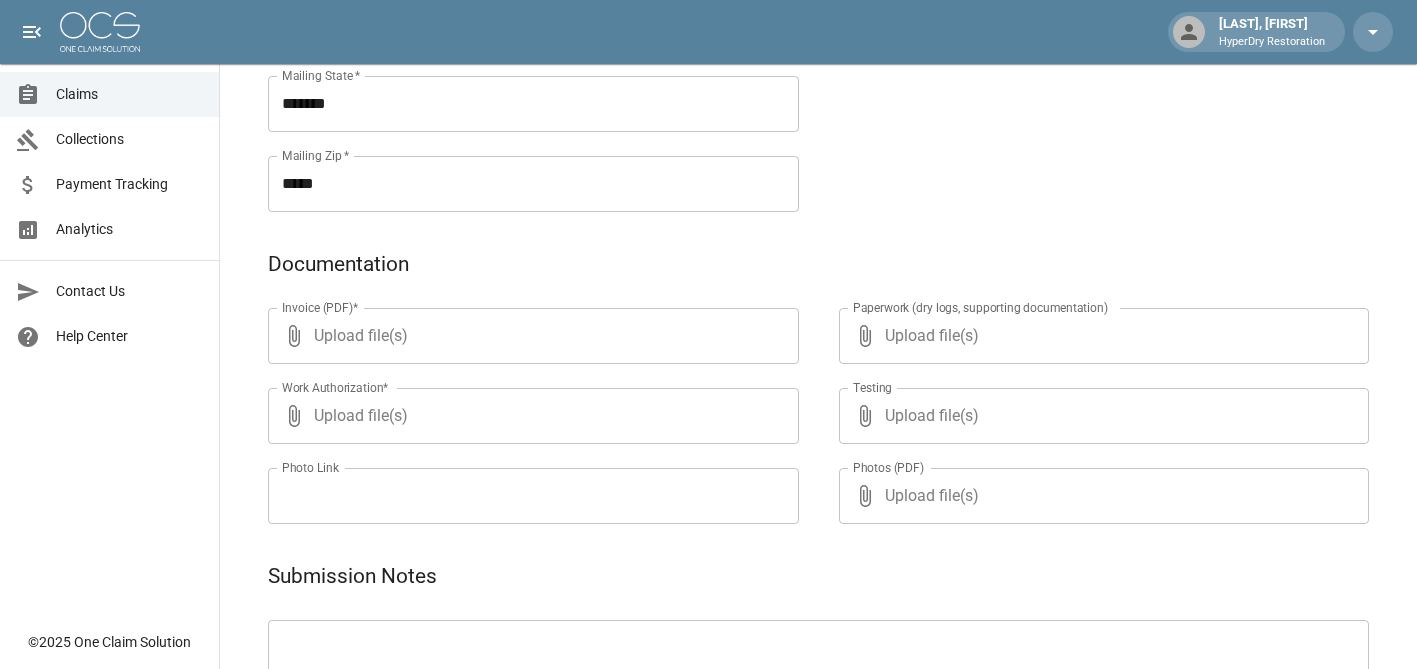 scroll, scrollTop: 989, scrollLeft: 0, axis: vertical 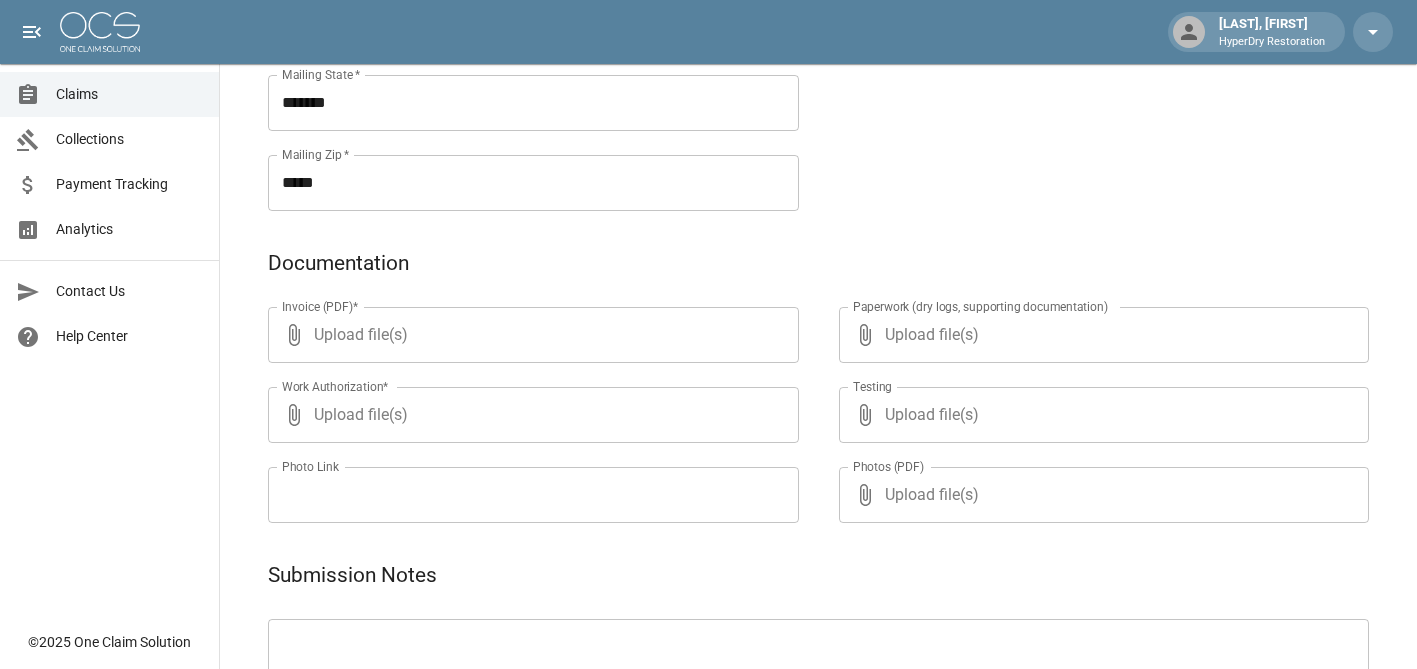 type on "**********" 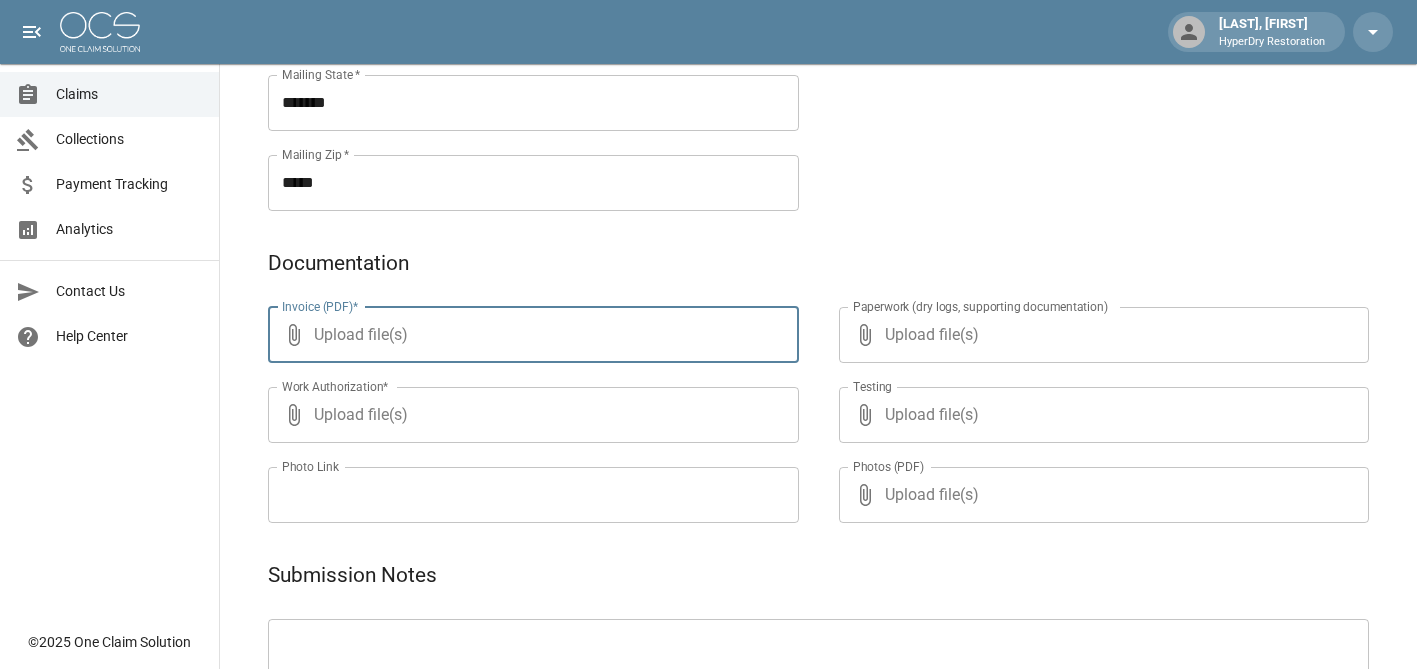 type on "**********" 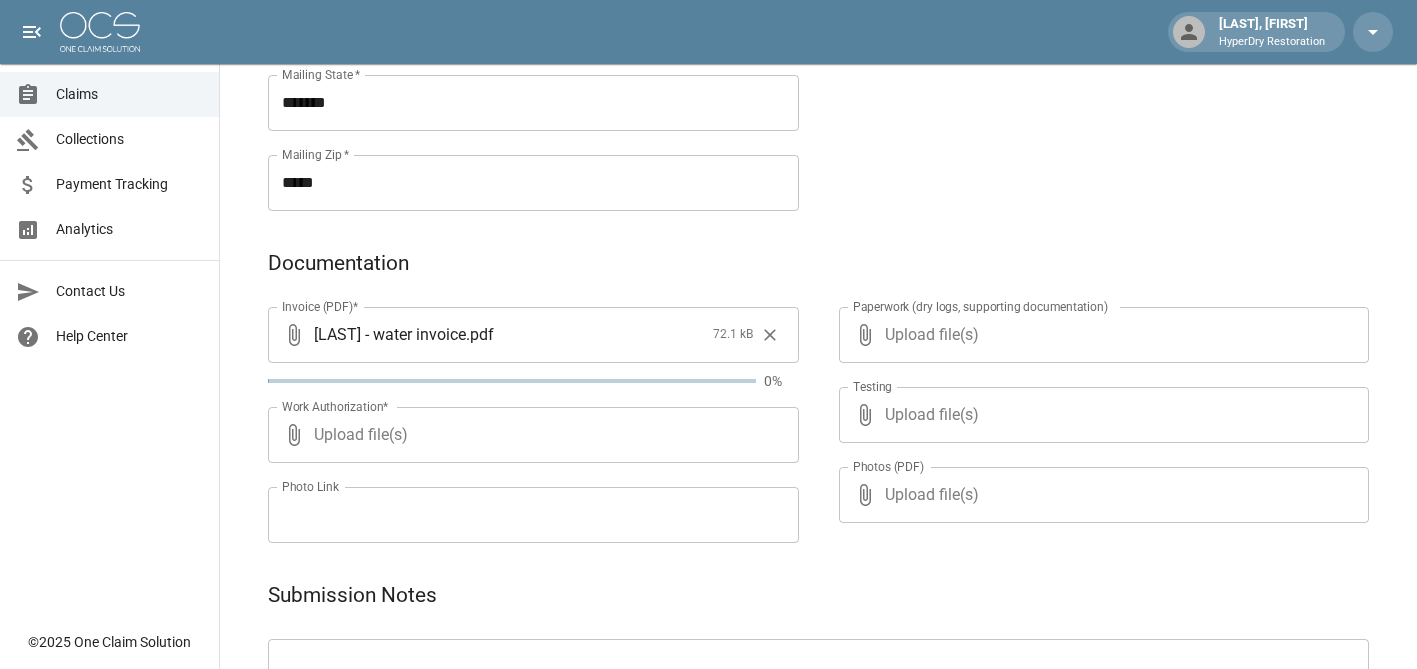 click on "Upload file(s)" at bounding box center (529, 435) 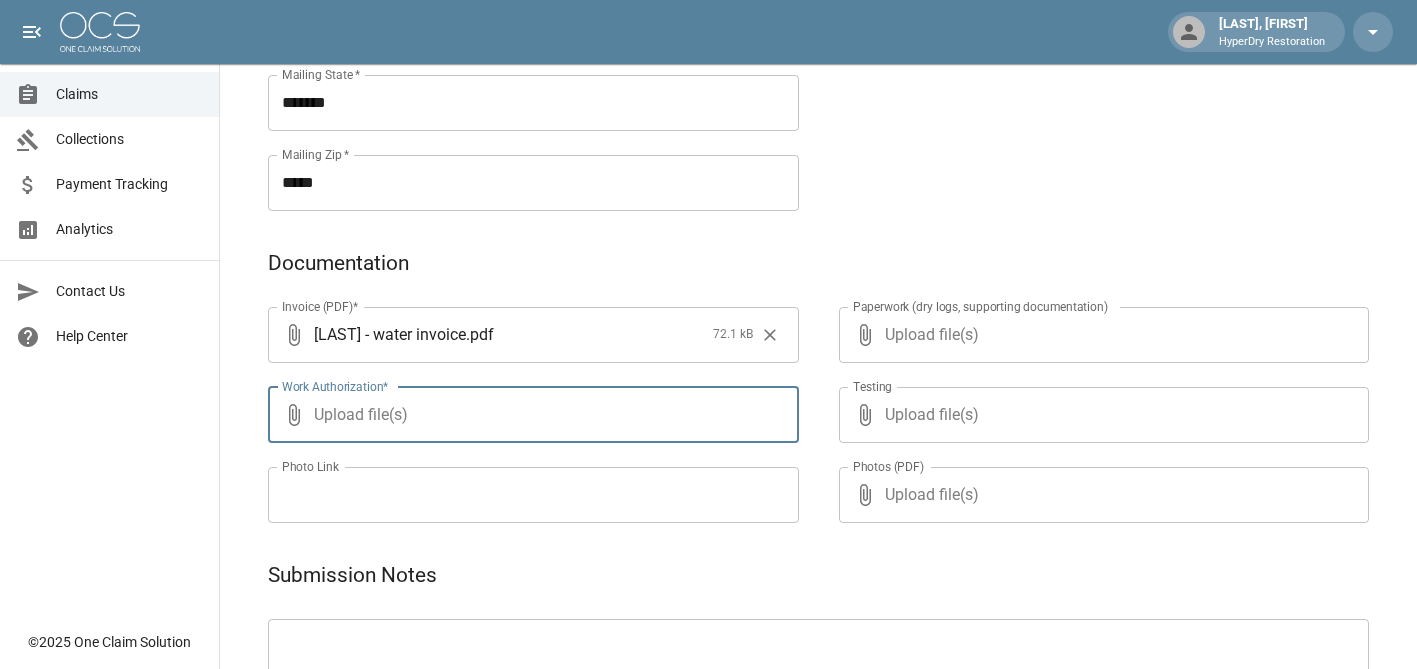 type on "**********" 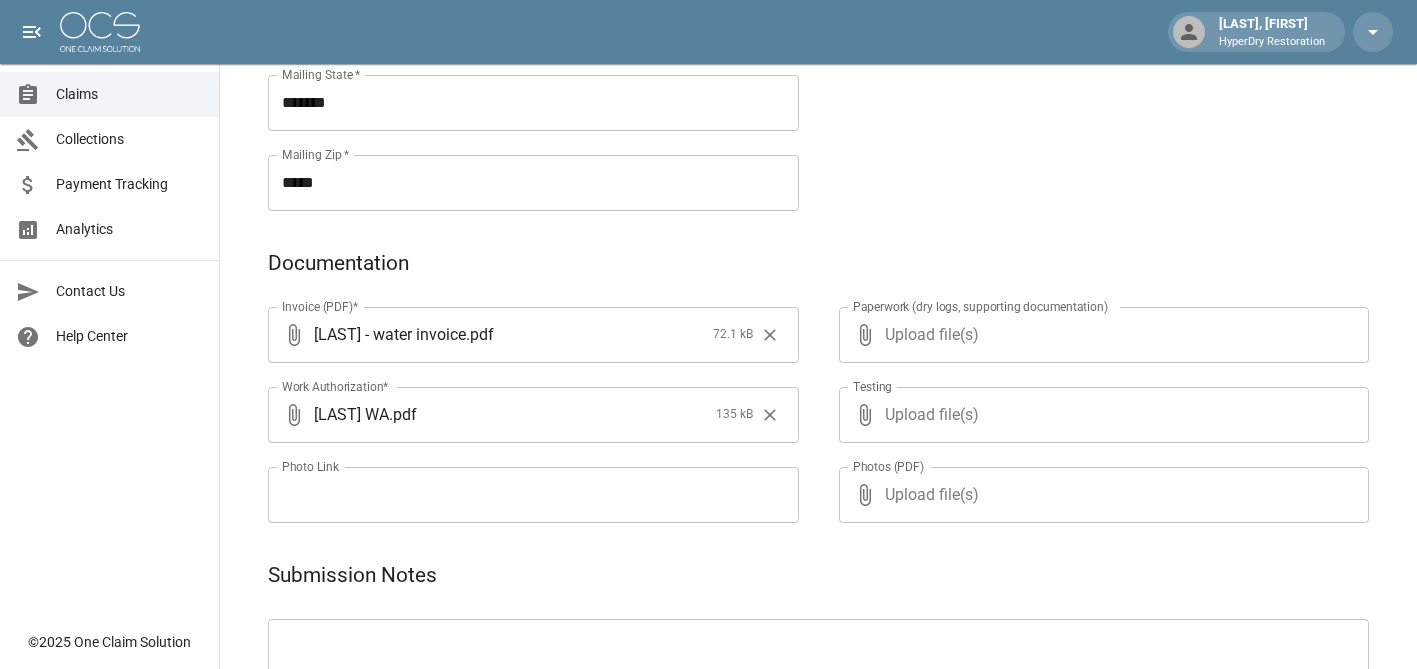 click on "Upload file(s)" at bounding box center (1100, 335) 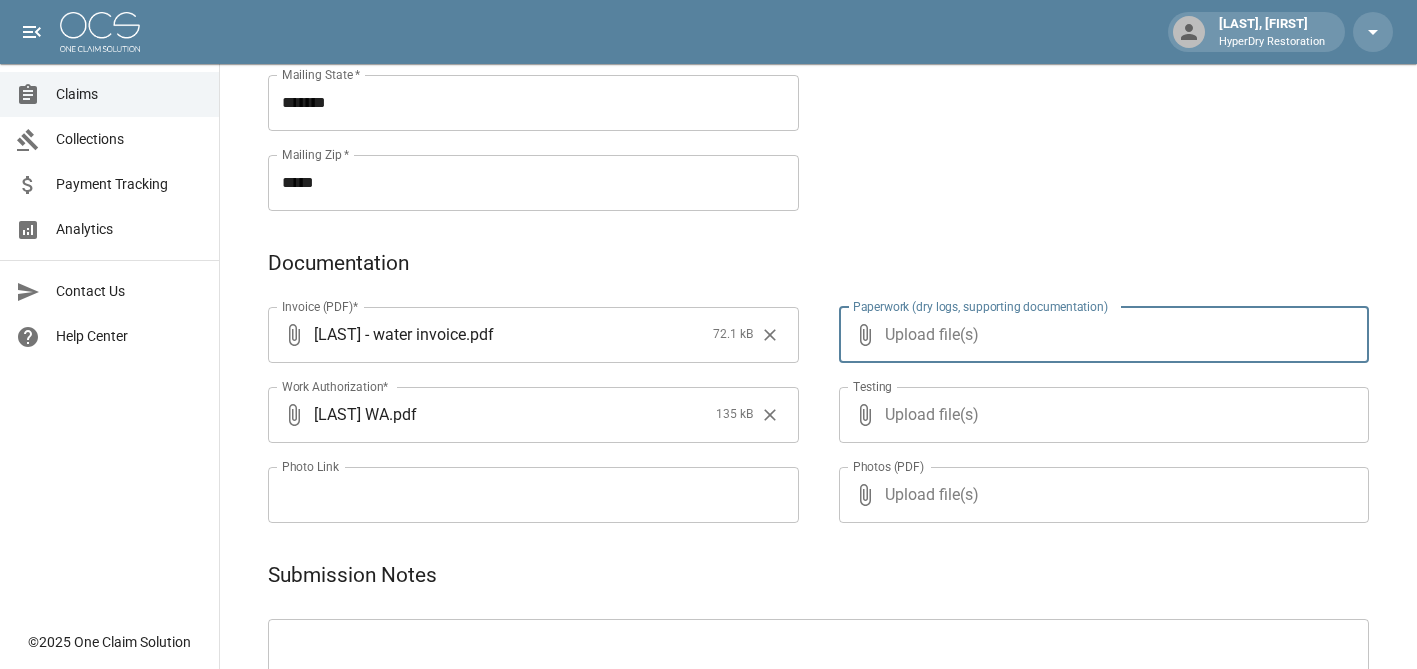 type on "**********" 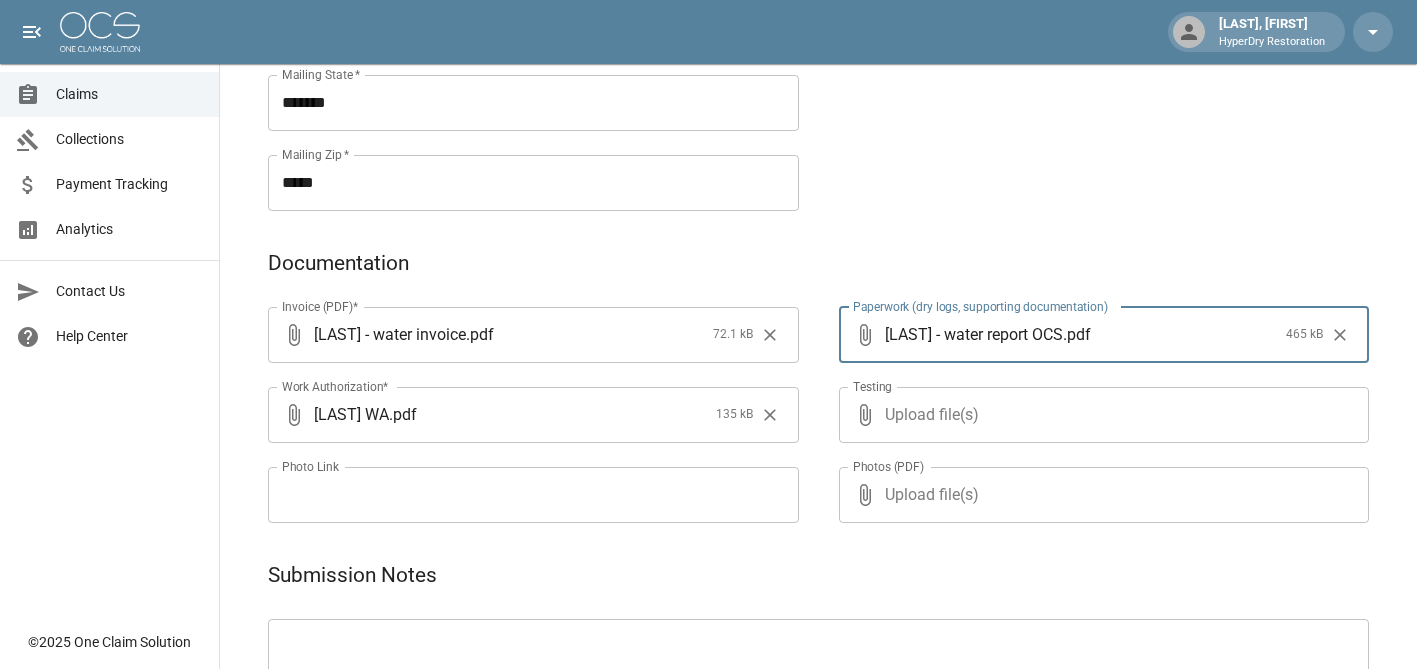 click on "Upload file(s)" at bounding box center [1100, 415] 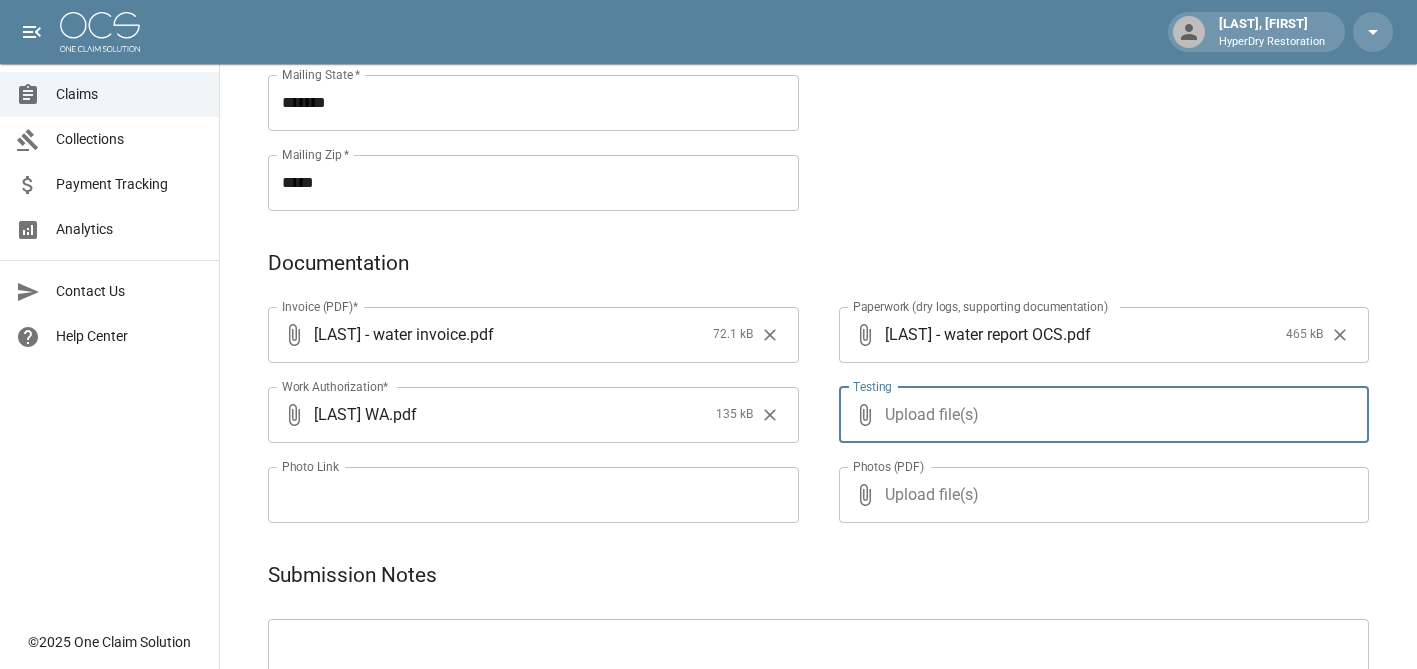 type on "**********" 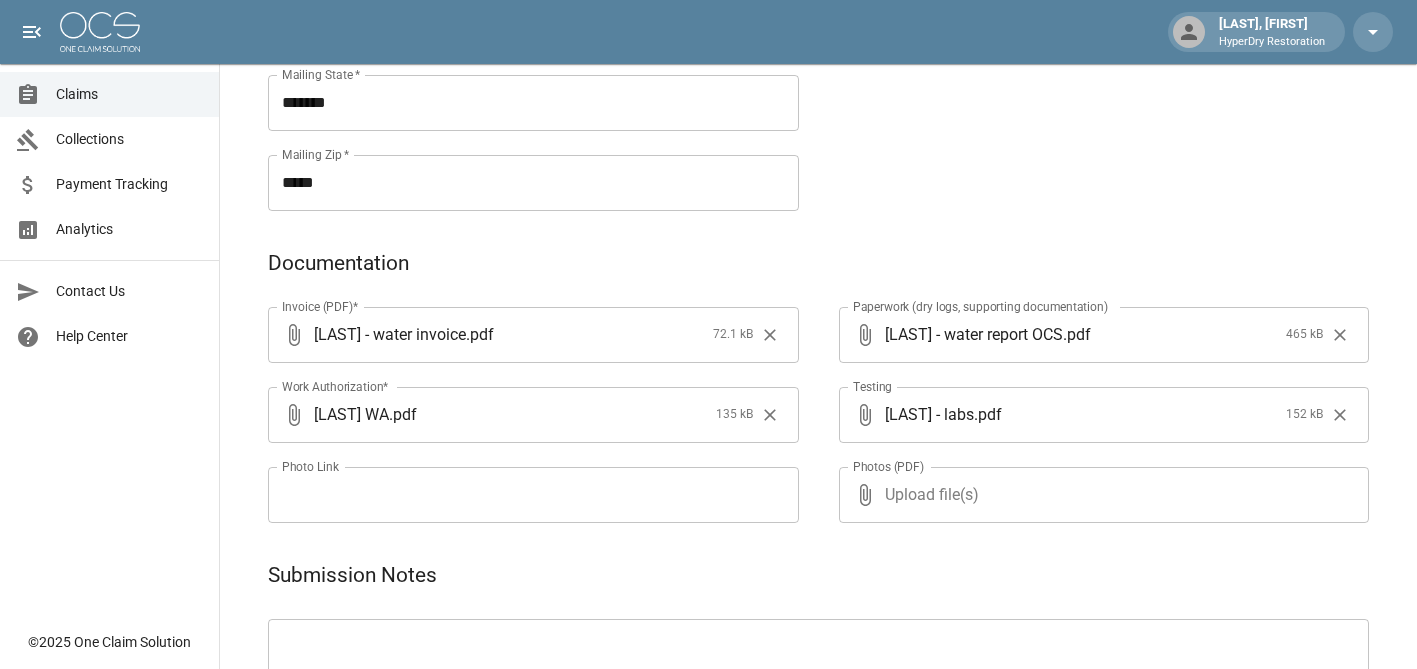 click on "Upload file(s)" at bounding box center (1100, 495) 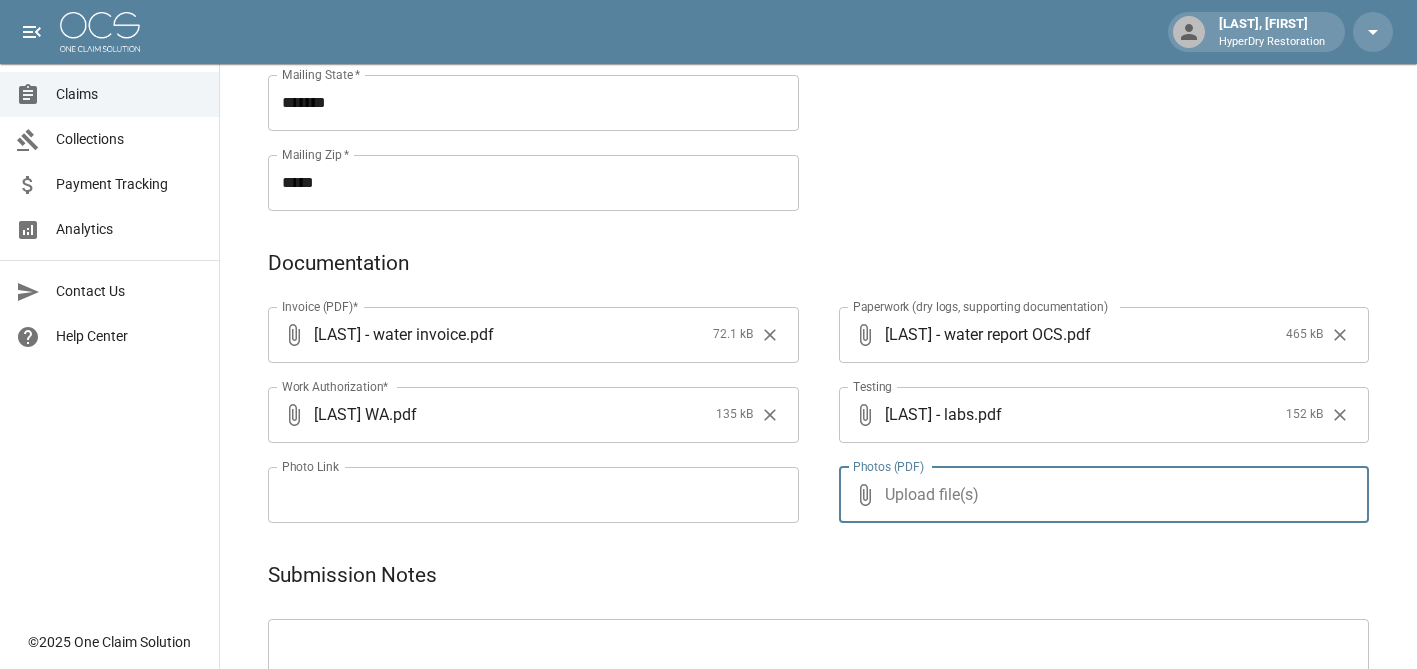 type on "**********" 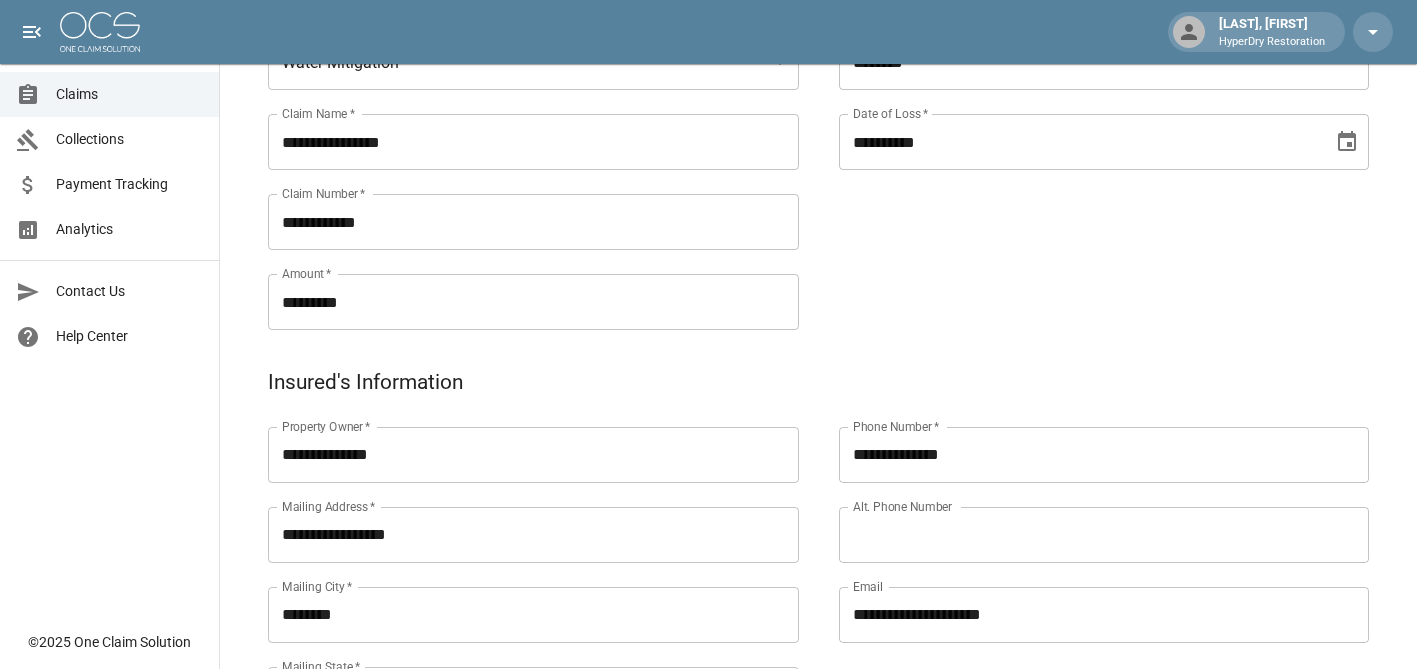 scroll, scrollTop: 396, scrollLeft: 0, axis: vertical 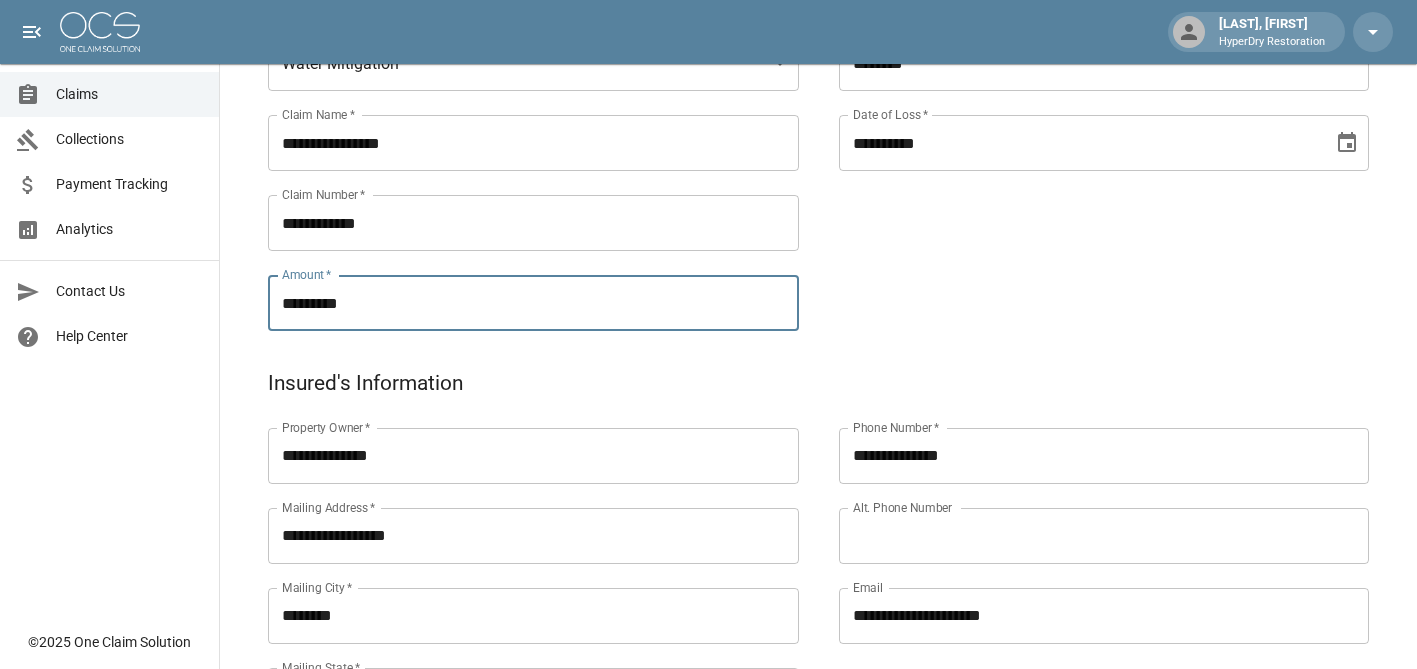 drag, startPoint x: 378, startPoint y: 308, endPoint x: 232, endPoint y: 322, distance: 146.6697 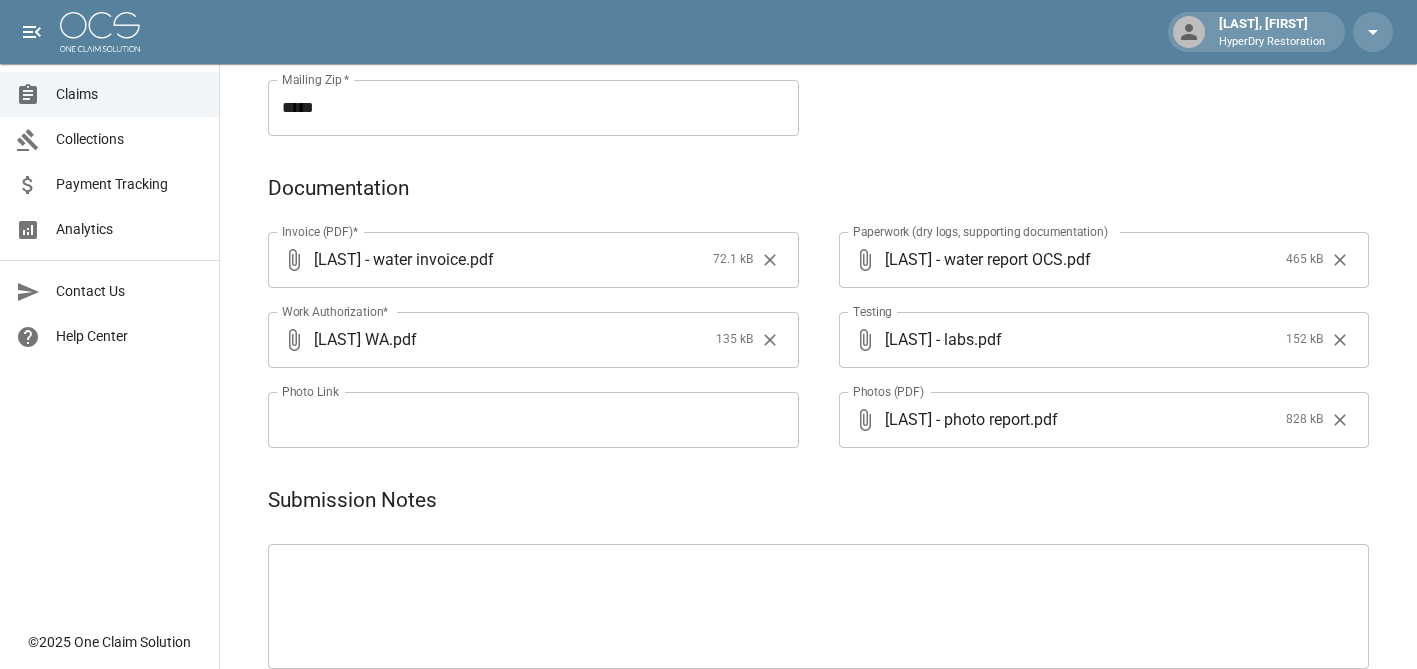 scroll, scrollTop: 1172, scrollLeft: 0, axis: vertical 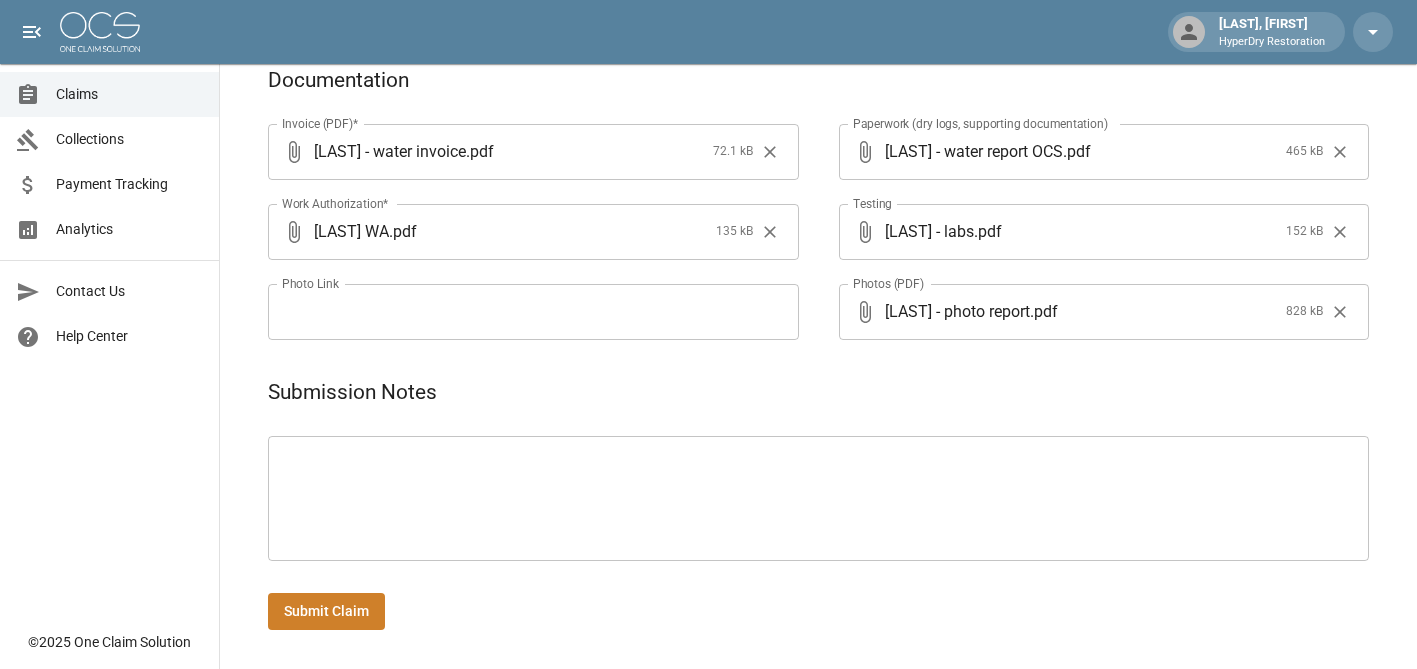 click on "Submit Claim" at bounding box center [326, 611] 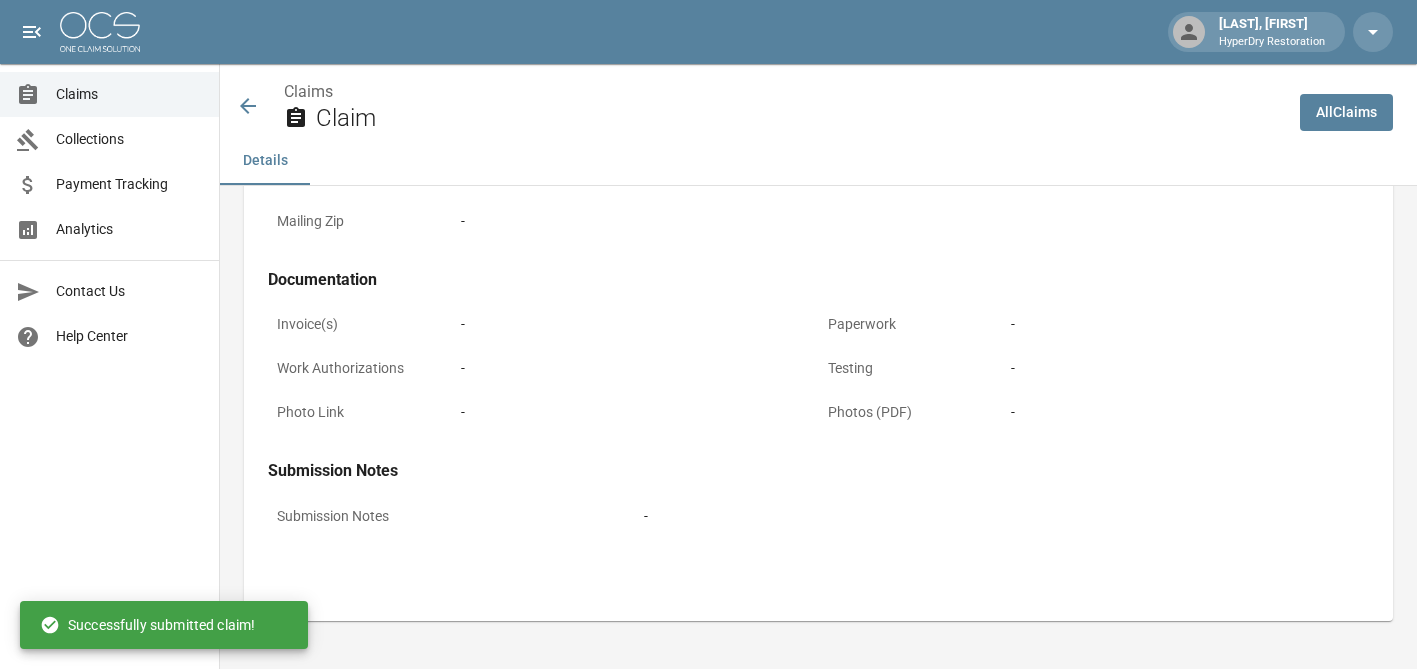 scroll, scrollTop: 1172, scrollLeft: 0, axis: vertical 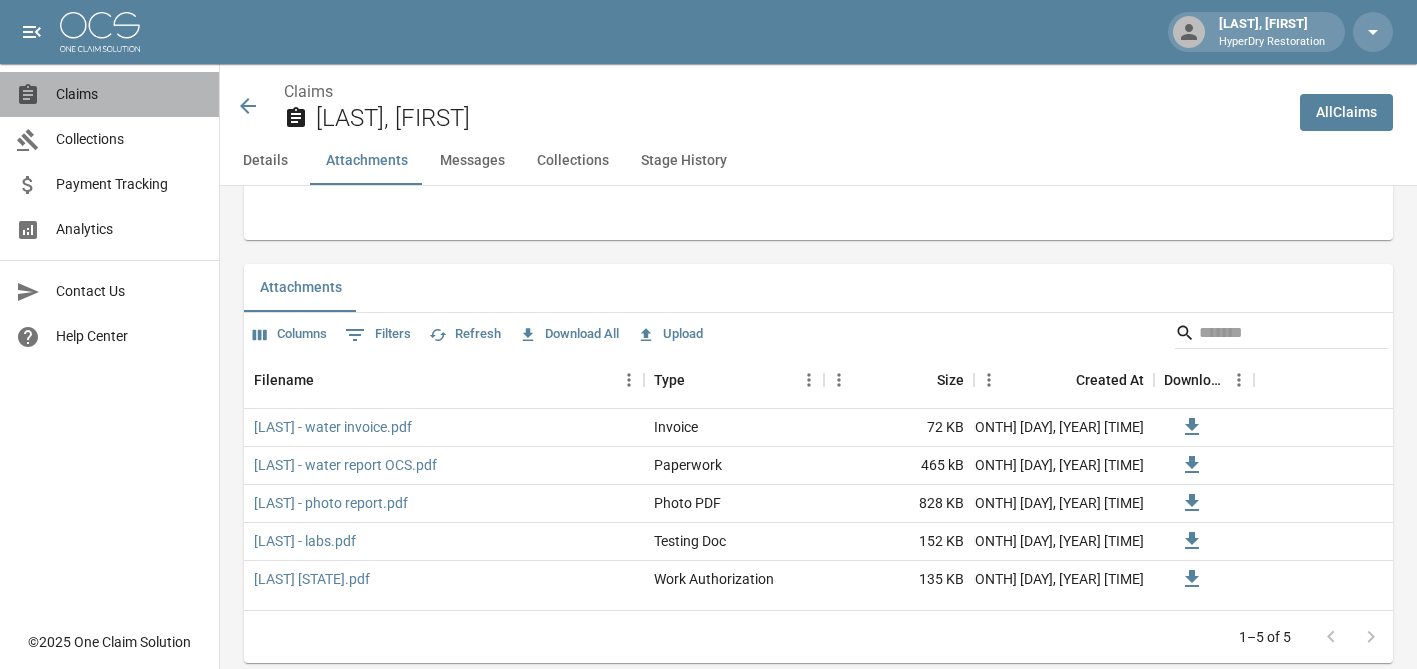 click on "Claims" at bounding box center [109, 94] 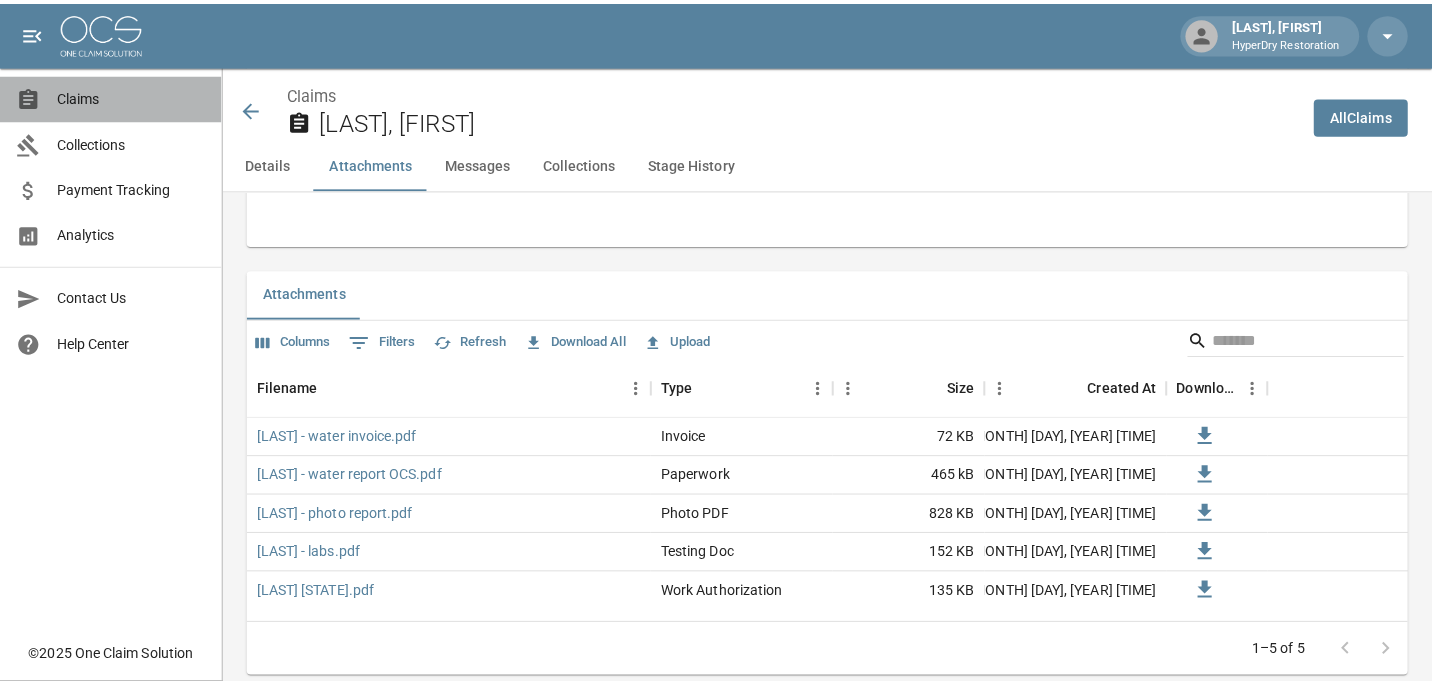 scroll, scrollTop: 0, scrollLeft: 0, axis: both 